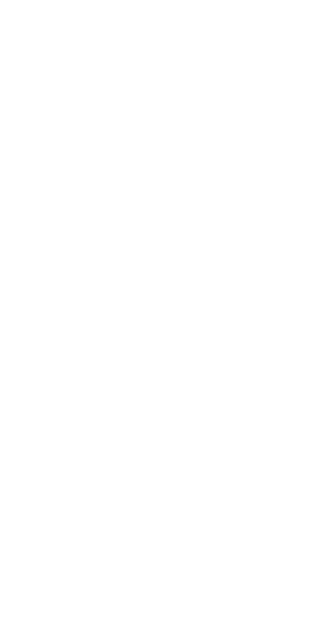 scroll, scrollTop: 0, scrollLeft: 0, axis: both 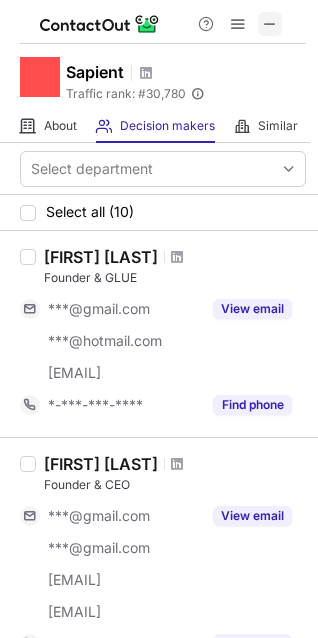 click at bounding box center (270, 24) 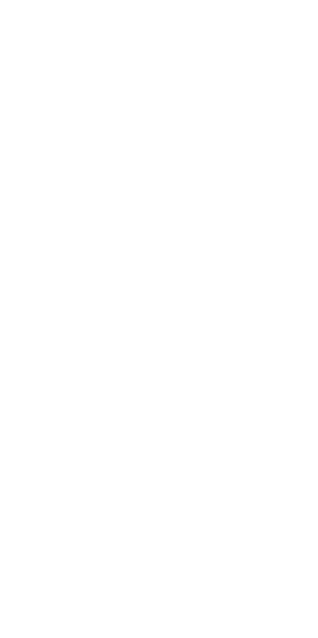 scroll, scrollTop: 0, scrollLeft: 0, axis: both 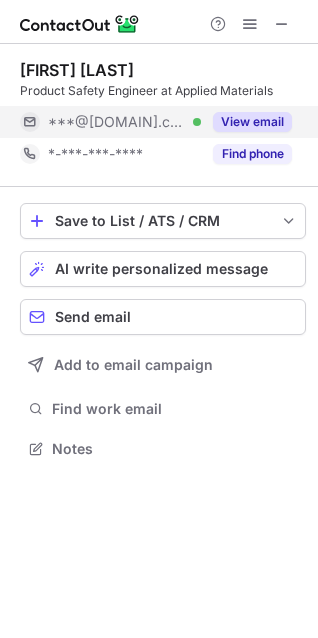 click on "View email" at bounding box center [252, 122] 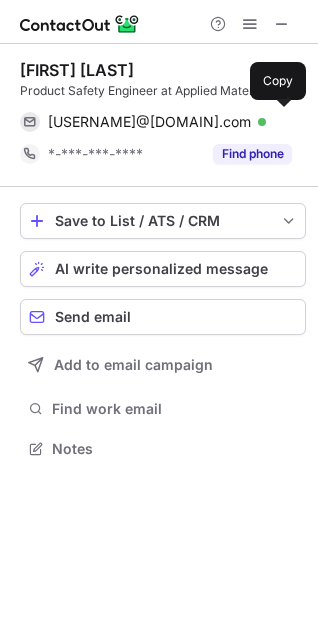 click on "hamidreza_shaki@amat.com Verified" at bounding box center [170, 122] 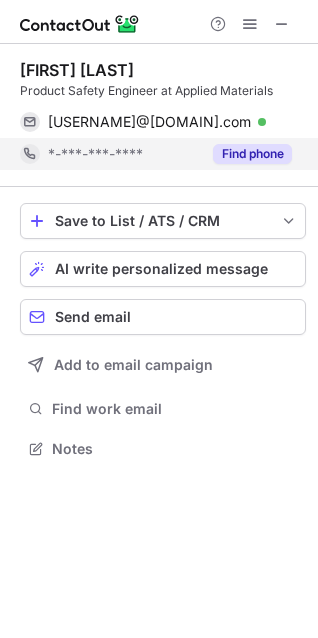 click on "Find phone" at bounding box center (252, 154) 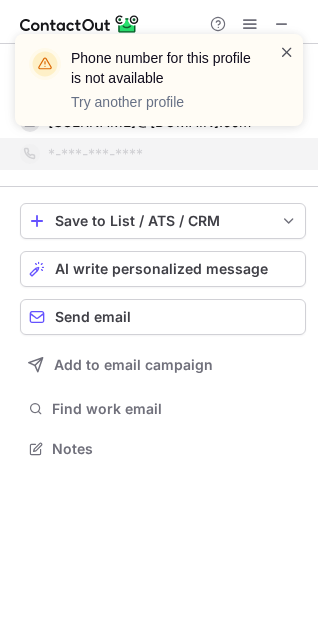 click at bounding box center [287, 52] 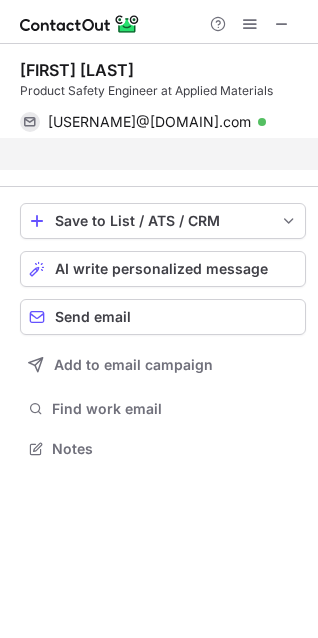 scroll, scrollTop: 402, scrollLeft: 318, axis: both 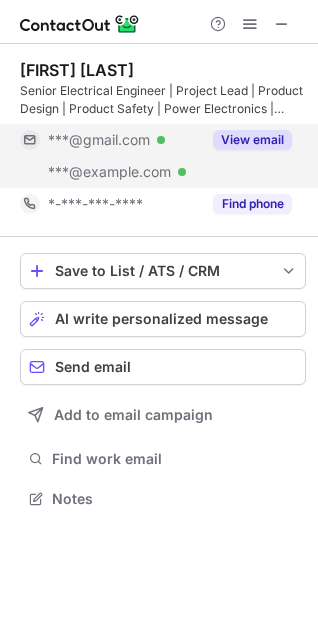 click on "View email" at bounding box center [252, 140] 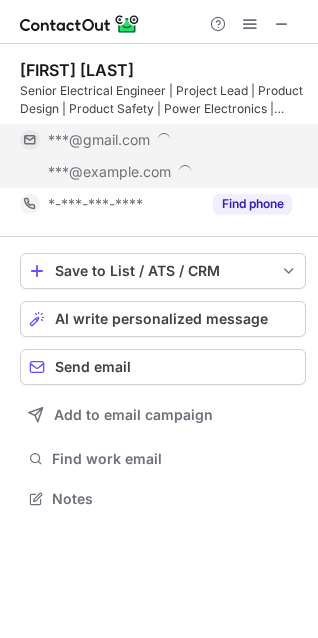scroll, scrollTop: 10, scrollLeft: 10, axis: both 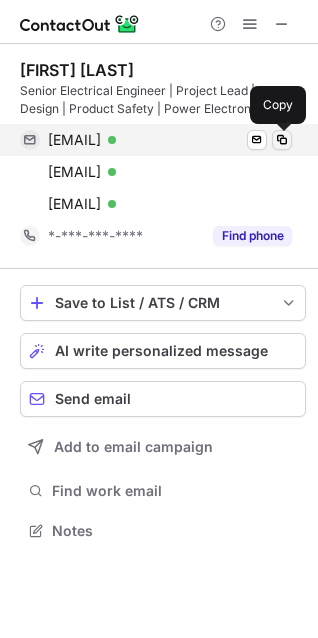 click at bounding box center [282, 140] 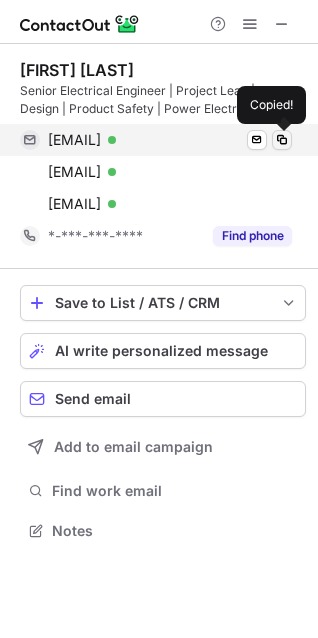 type 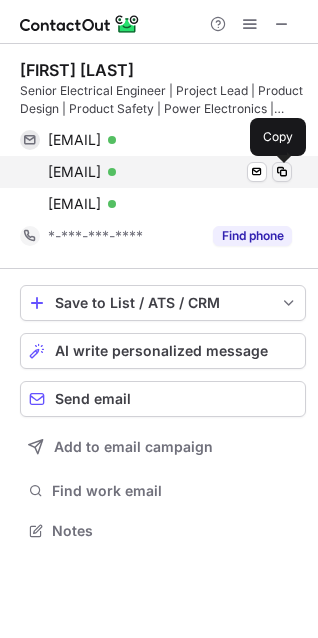 click at bounding box center (282, 172) 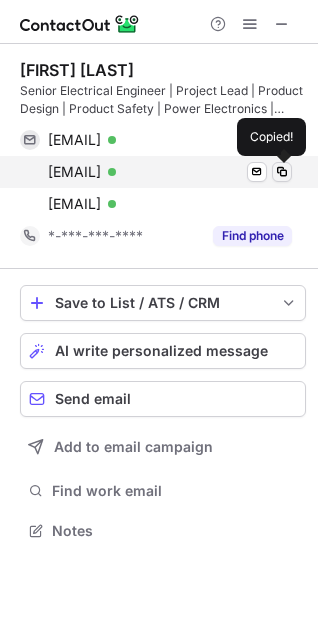 type 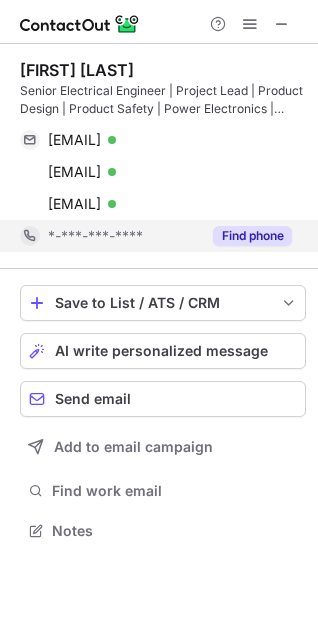 click on "Find phone" at bounding box center [252, 236] 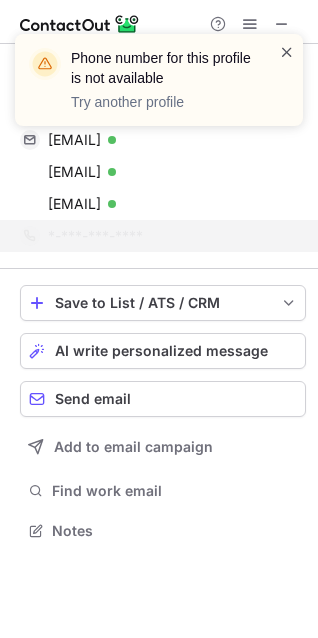 click at bounding box center (287, 52) 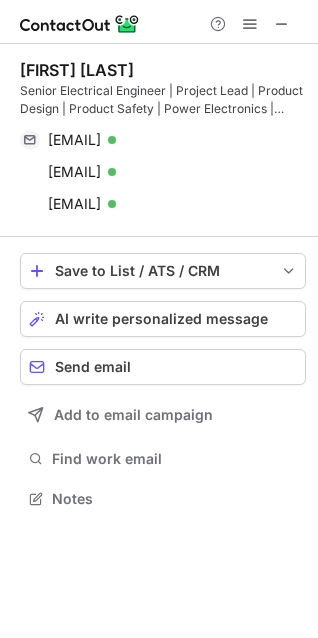 scroll, scrollTop: 484, scrollLeft: 318, axis: both 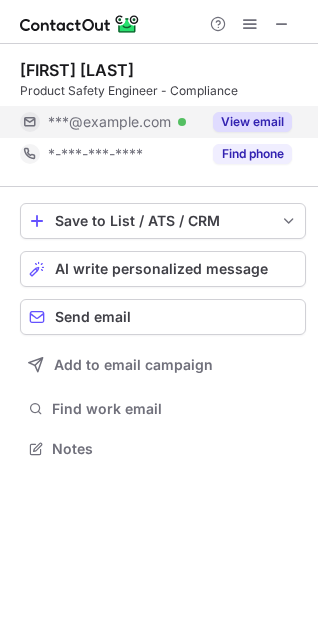 click on "View email" at bounding box center (252, 122) 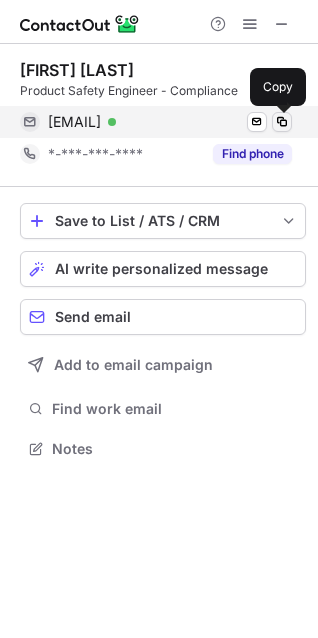 click at bounding box center (282, 122) 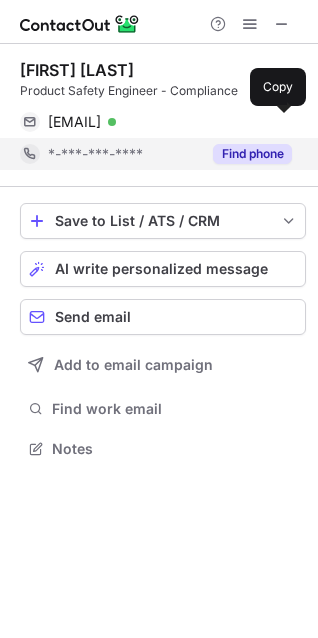 click on "Find phone" at bounding box center (252, 154) 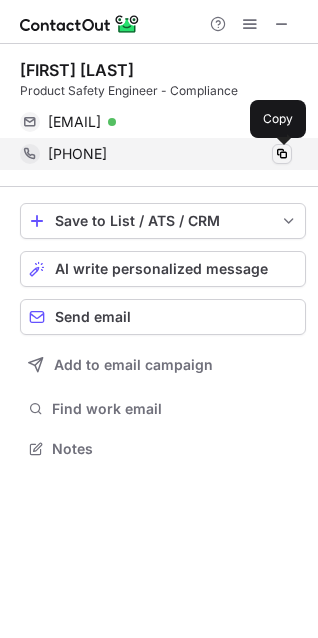 click at bounding box center (282, 154) 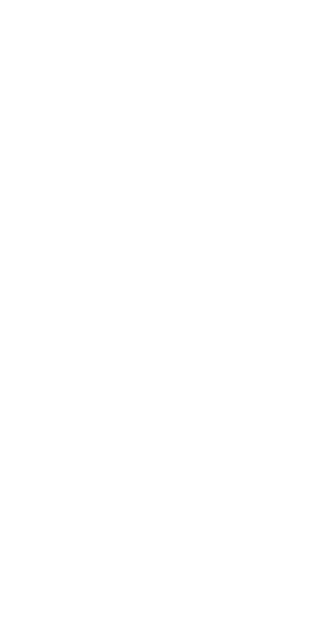 scroll, scrollTop: 0, scrollLeft: 0, axis: both 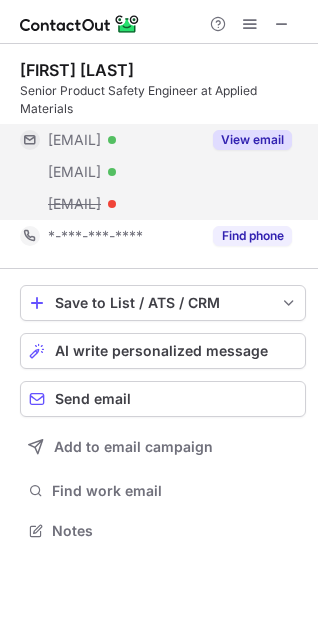 click on "View email" at bounding box center [252, 140] 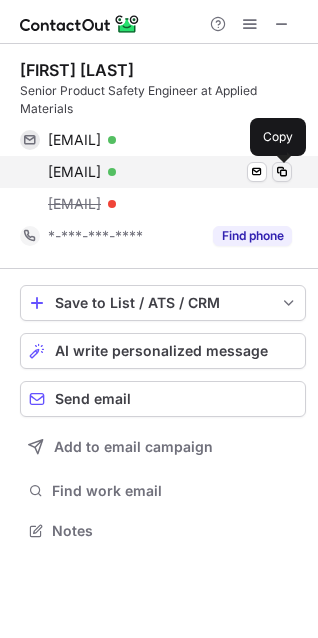 click at bounding box center (282, 172) 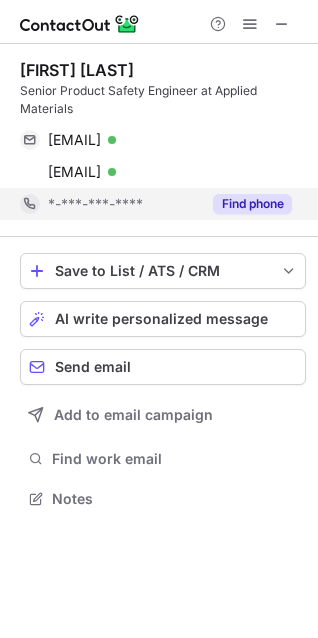 scroll, scrollTop: 484, scrollLeft: 318, axis: both 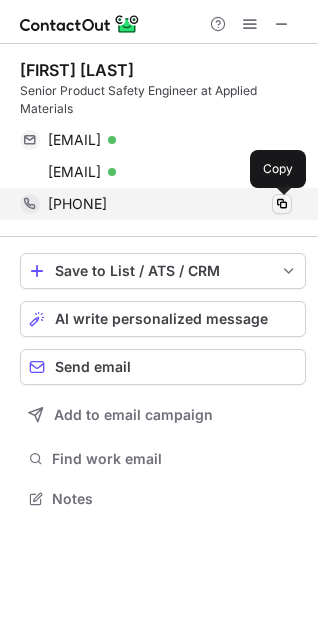click at bounding box center (282, 204) 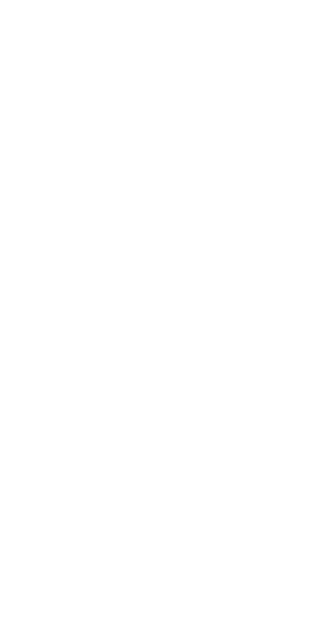 scroll, scrollTop: 0, scrollLeft: 0, axis: both 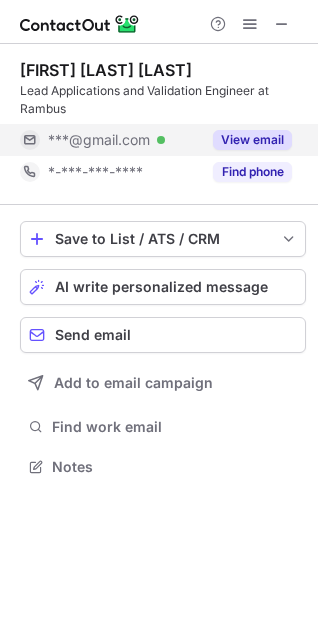 click on "View email" at bounding box center [246, 140] 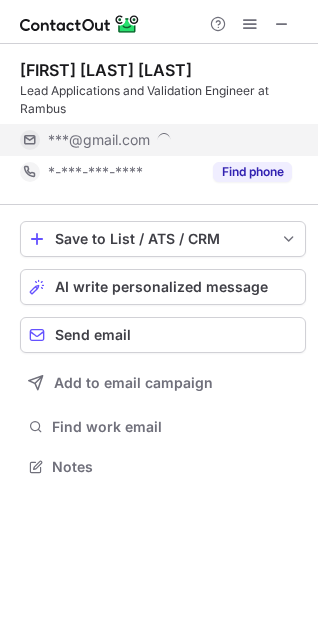 scroll, scrollTop: 10, scrollLeft: 10, axis: both 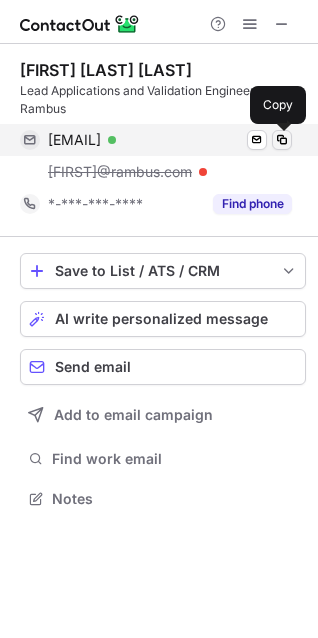 click at bounding box center (282, 140) 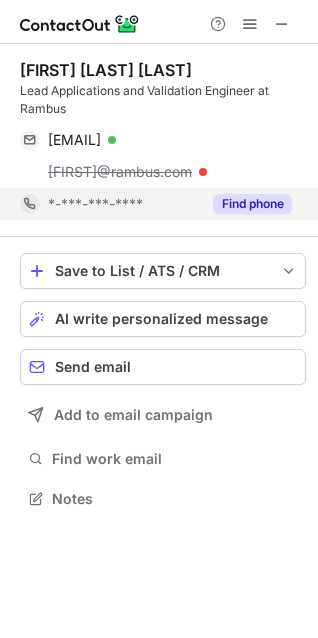 click on "Find phone" at bounding box center [252, 204] 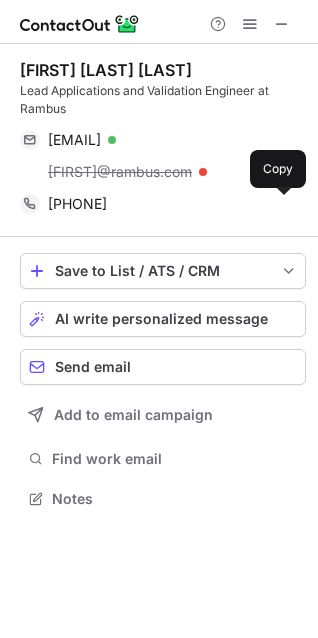 click at bounding box center (282, 204) 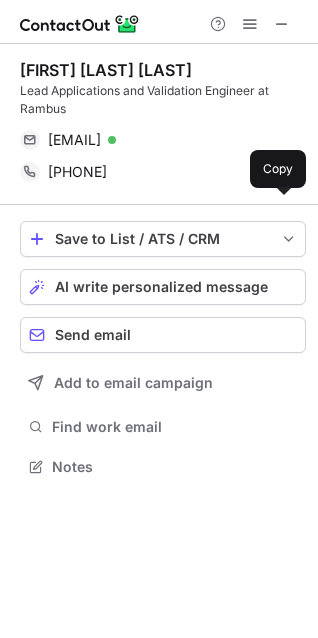 scroll, scrollTop: 452, scrollLeft: 318, axis: both 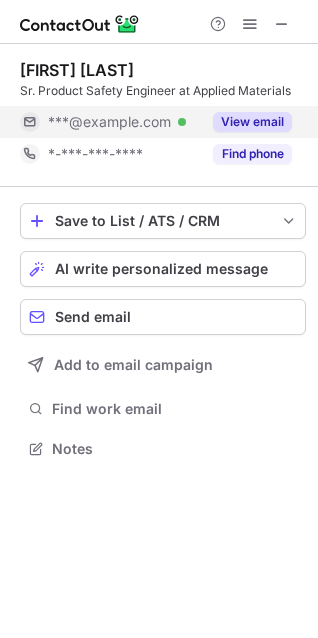 click on "View email" at bounding box center (252, 122) 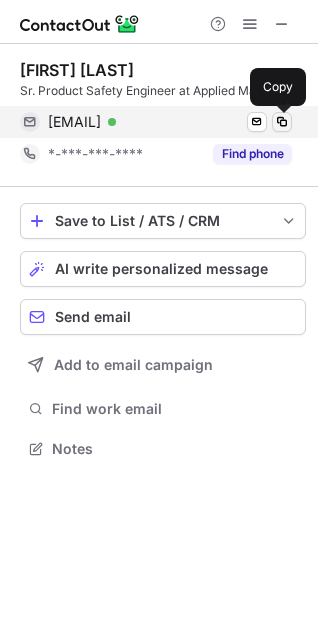 click at bounding box center (282, 122) 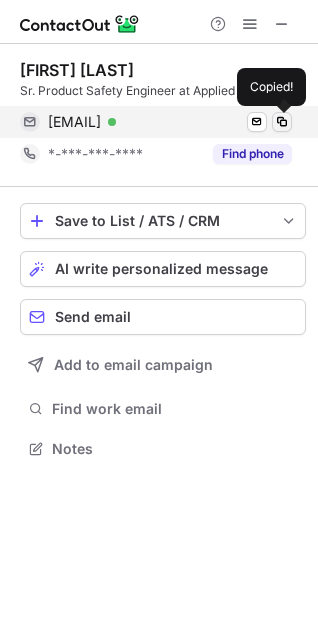 type 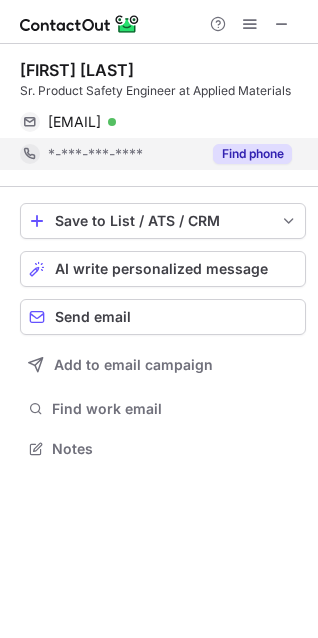 click on "Find phone" at bounding box center (252, 154) 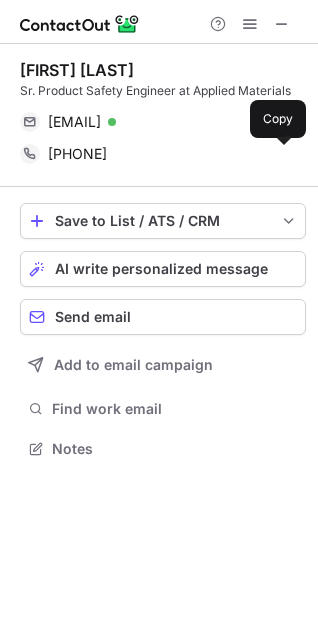 click at bounding box center [282, 154] 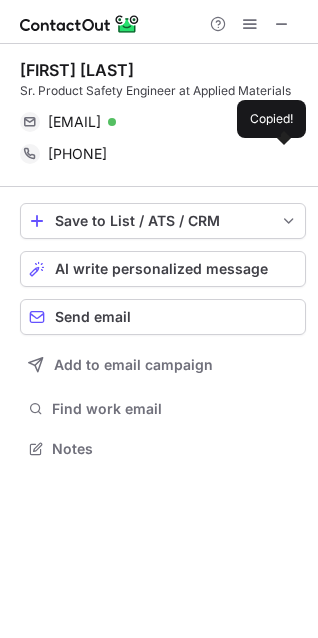 type 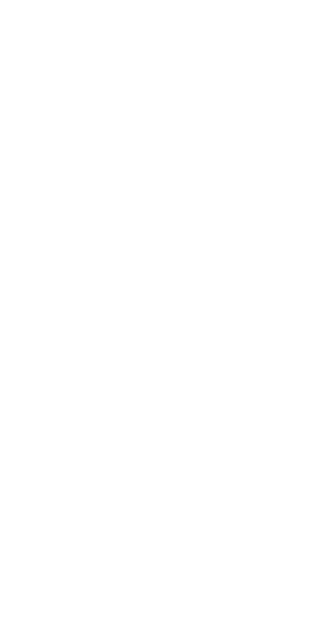 scroll, scrollTop: 0, scrollLeft: 0, axis: both 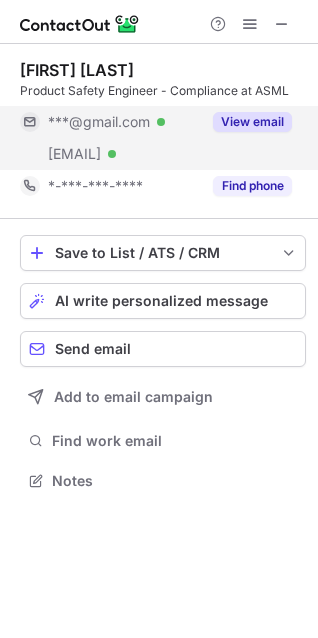 click on "View email" at bounding box center (252, 122) 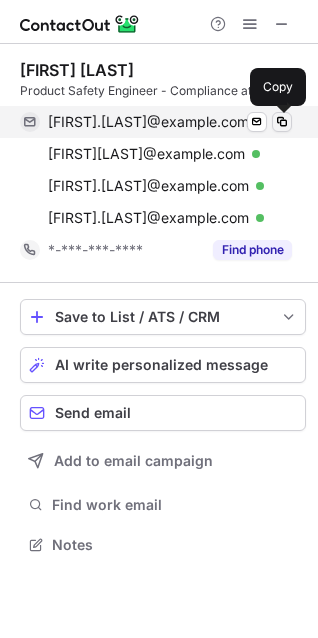 scroll, scrollTop: 10, scrollLeft: 10, axis: both 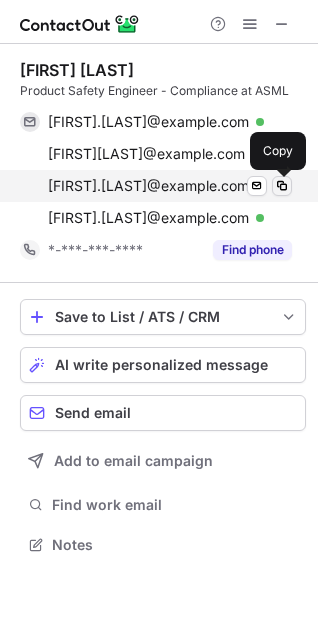 click at bounding box center [282, 186] 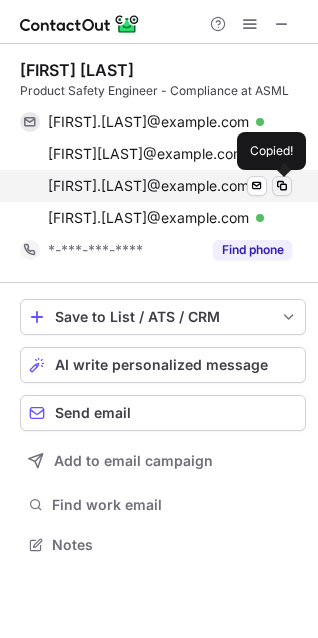 type 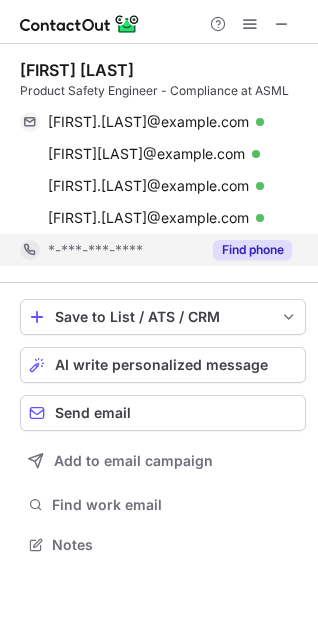 click on "Find phone" at bounding box center (252, 250) 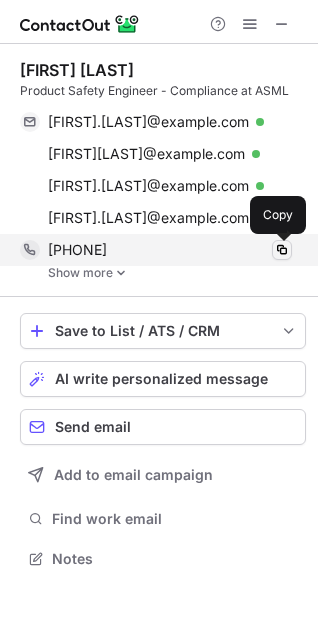 scroll, scrollTop: 10, scrollLeft: 10, axis: both 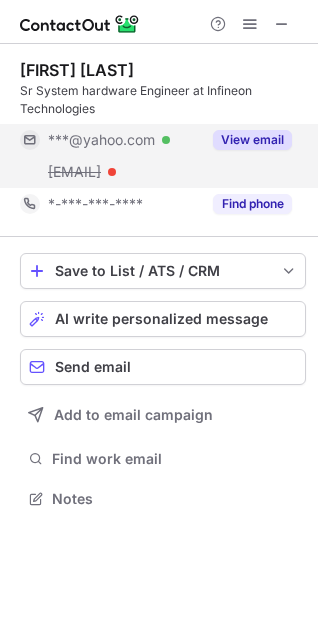 click on "View email" at bounding box center (252, 140) 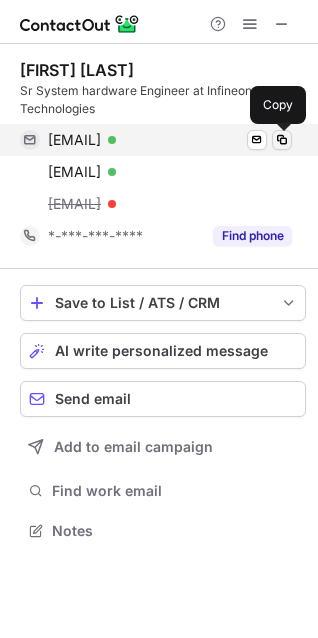 scroll, scrollTop: 10, scrollLeft: 10, axis: both 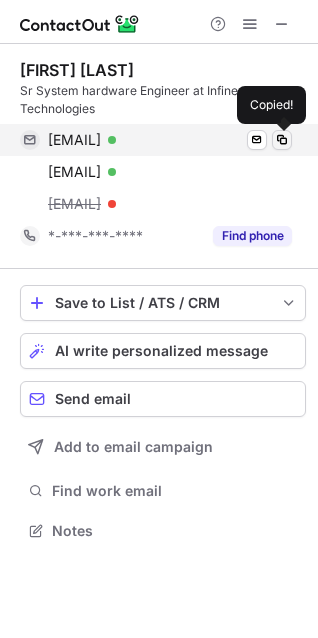 type 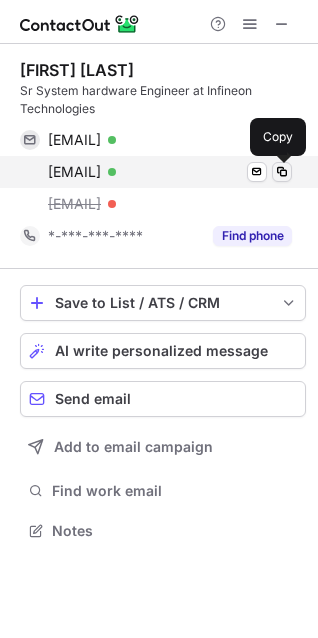 click at bounding box center [282, 172] 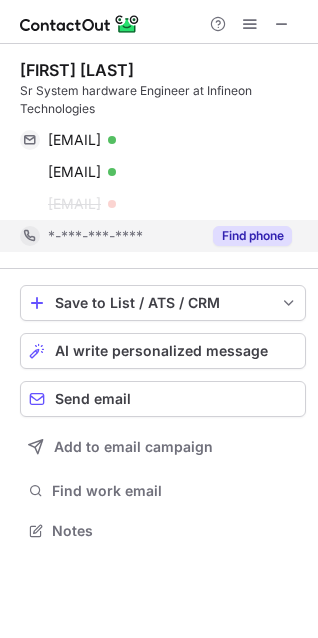 click on "Find phone" at bounding box center (252, 236) 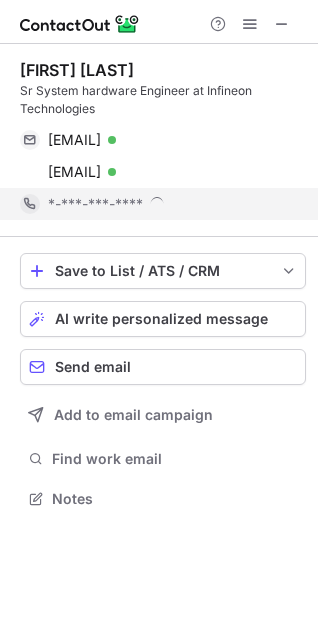 scroll, scrollTop: 484, scrollLeft: 318, axis: both 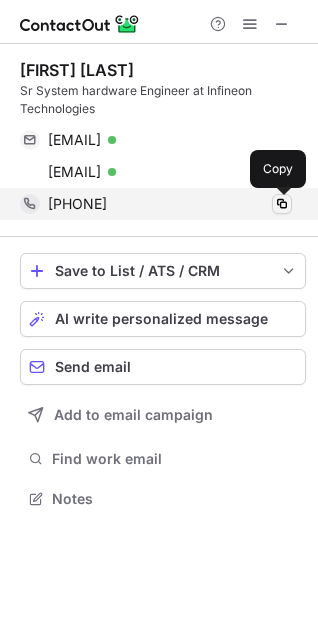 click at bounding box center (282, 204) 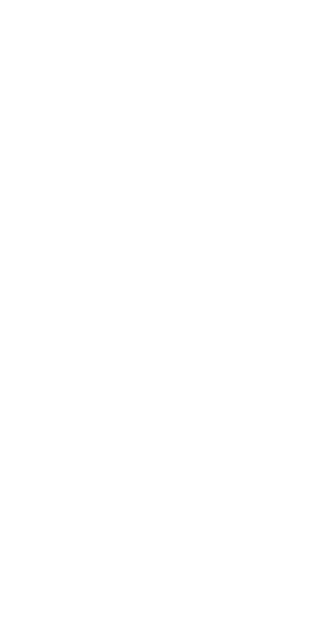 scroll, scrollTop: 0, scrollLeft: 0, axis: both 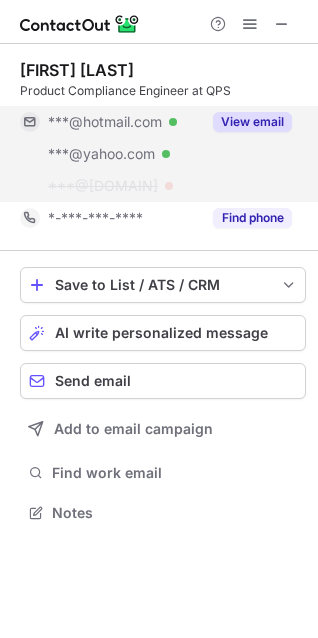 click on "View email" at bounding box center [252, 122] 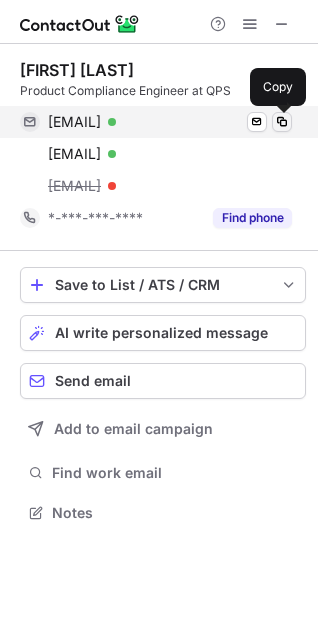 click at bounding box center (282, 122) 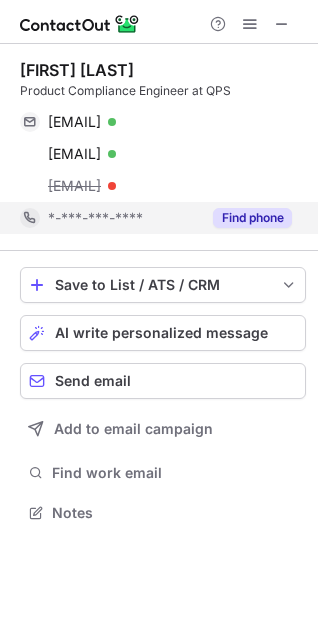 click on "Find phone" at bounding box center (252, 218) 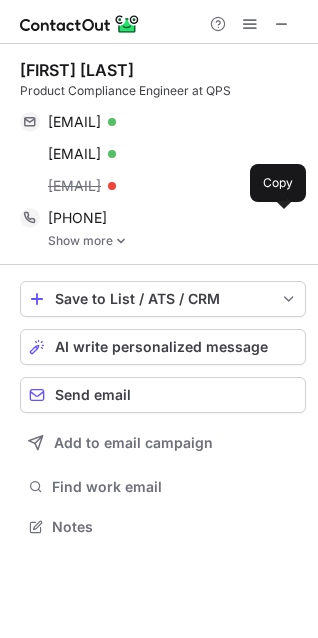 scroll, scrollTop: 10, scrollLeft: 10, axis: both 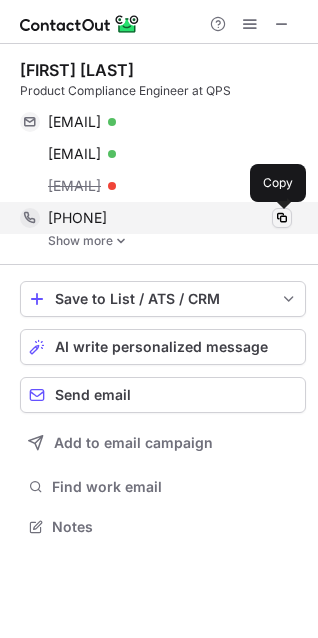 click at bounding box center (282, 218) 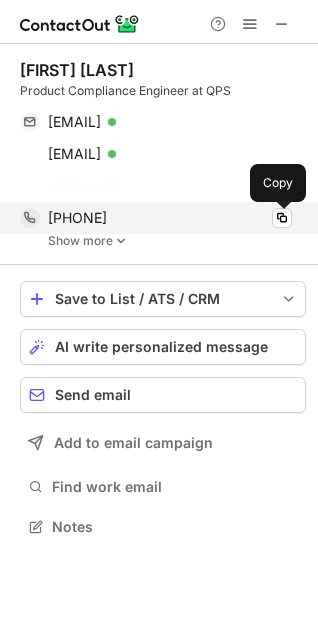 scroll, scrollTop: 480, scrollLeft: 318, axis: both 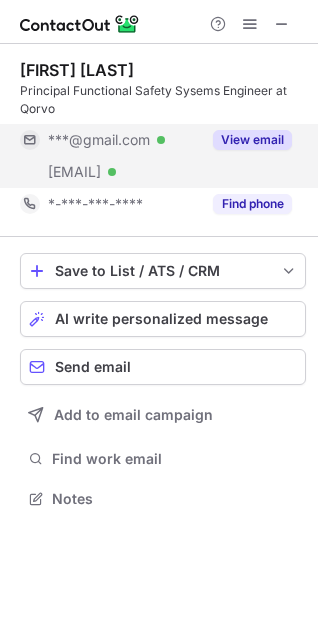 click on "View email" at bounding box center (252, 140) 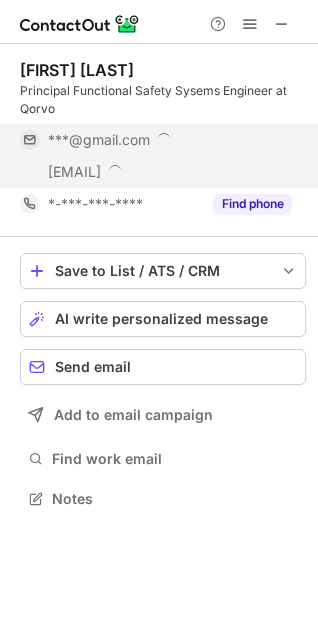 scroll, scrollTop: 10, scrollLeft: 10, axis: both 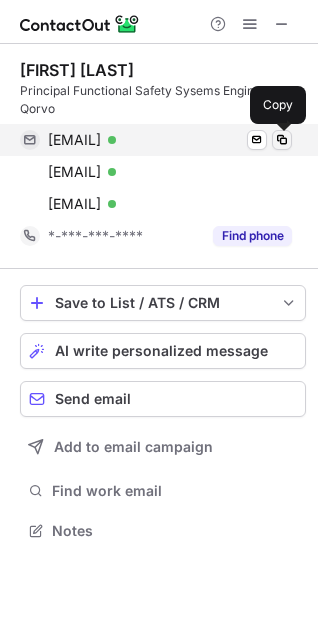 click at bounding box center [282, 140] 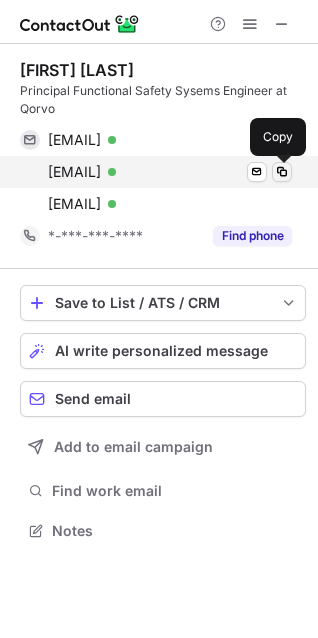 click at bounding box center (282, 172) 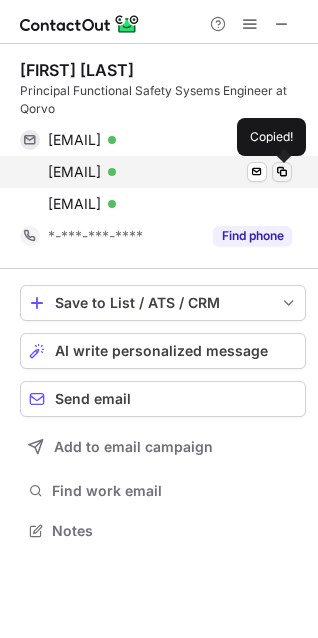 type 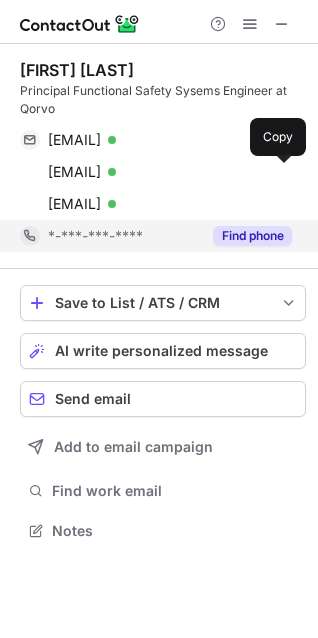 click on "Find phone" at bounding box center [252, 236] 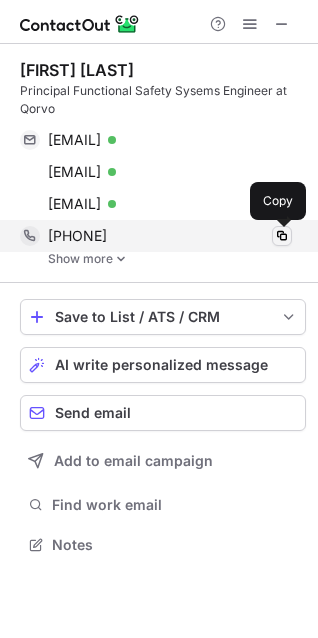 scroll, scrollTop: 10, scrollLeft: 10, axis: both 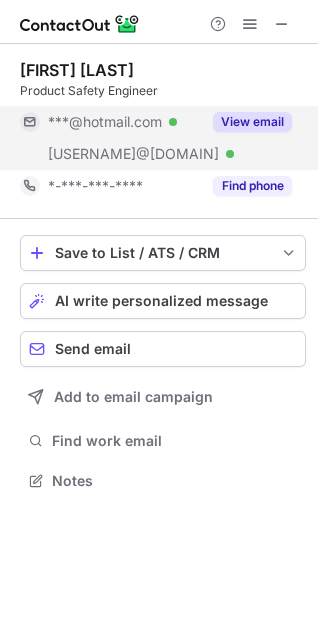 click on "View email" at bounding box center (252, 122) 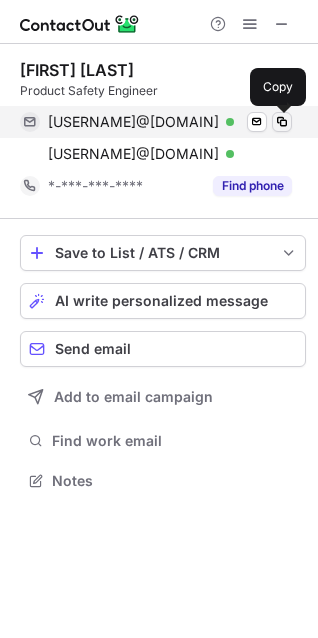 click at bounding box center (282, 122) 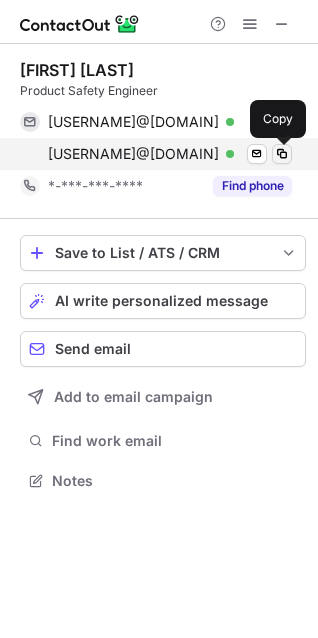 click at bounding box center (282, 154) 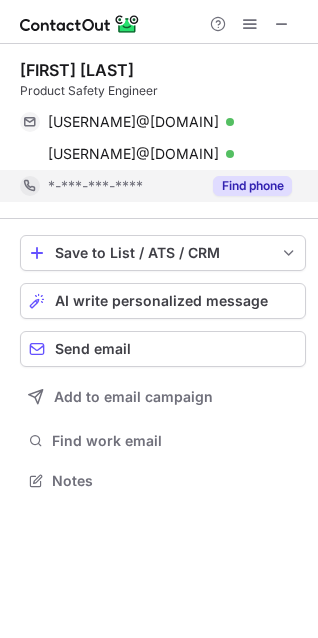 click on "Find phone" at bounding box center [252, 186] 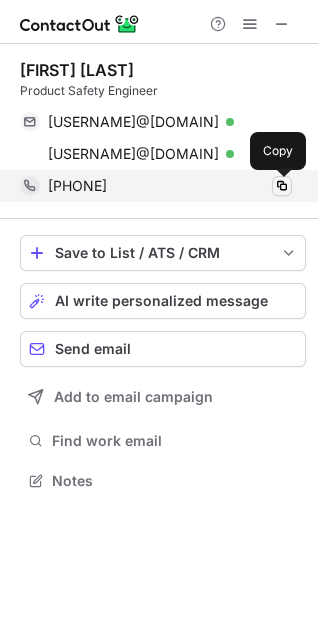 click at bounding box center (282, 186) 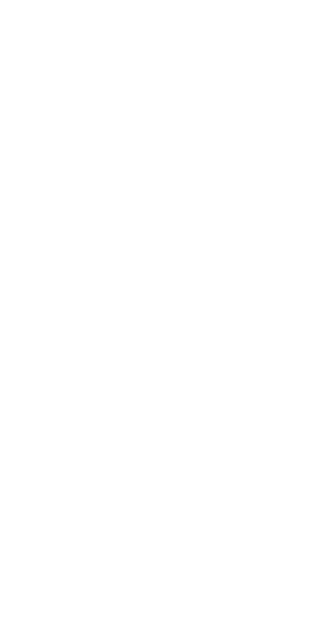 scroll, scrollTop: 0, scrollLeft: 0, axis: both 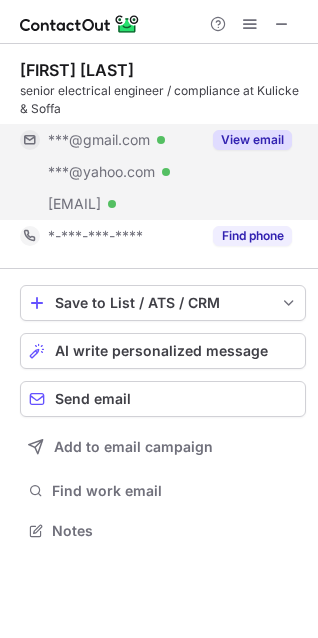 click on "View email" at bounding box center [252, 140] 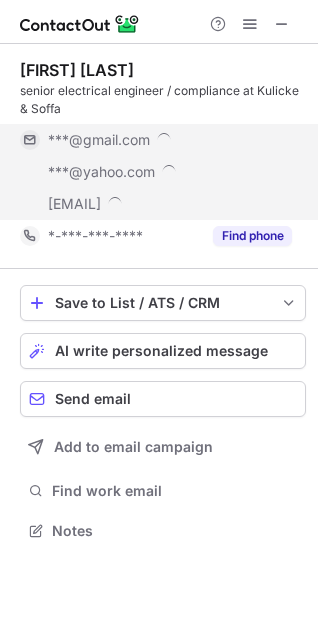 scroll, scrollTop: 10, scrollLeft: 10, axis: both 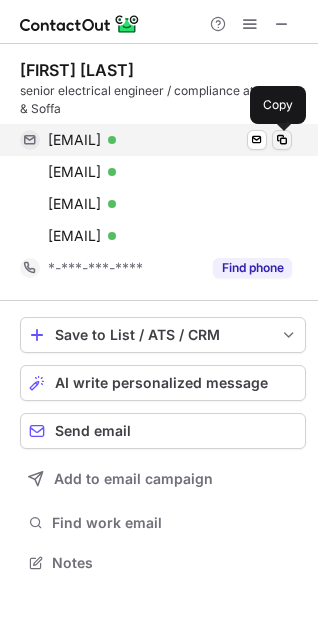 click at bounding box center [282, 140] 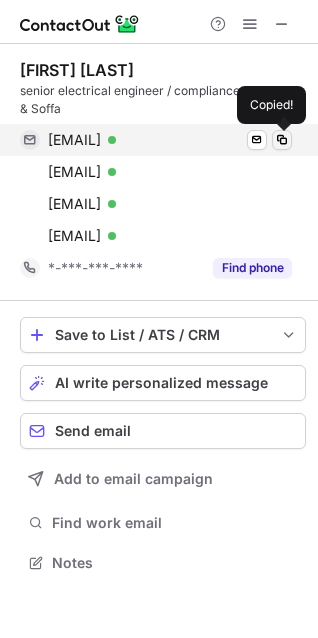 type 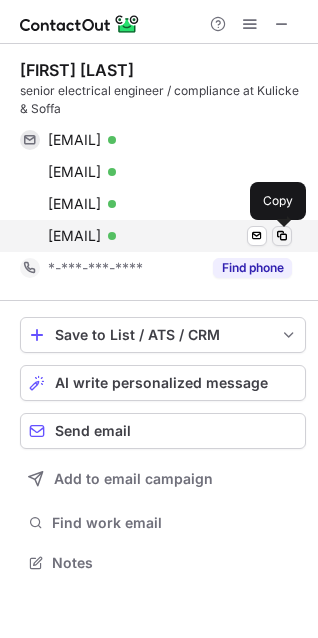 click at bounding box center [282, 236] 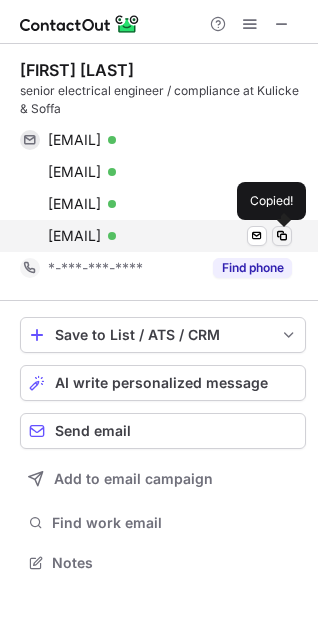 type 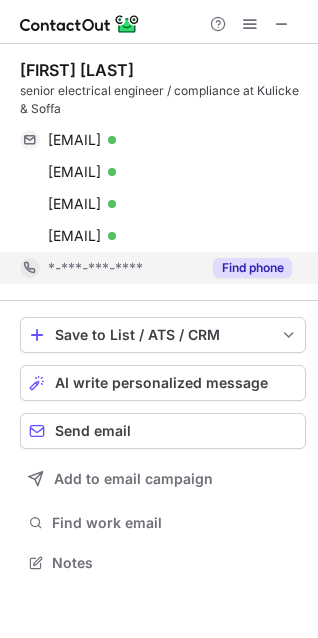 click on "Find phone" at bounding box center [252, 268] 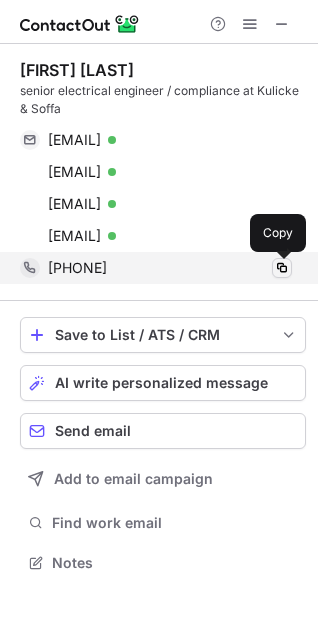 click at bounding box center (282, 268) 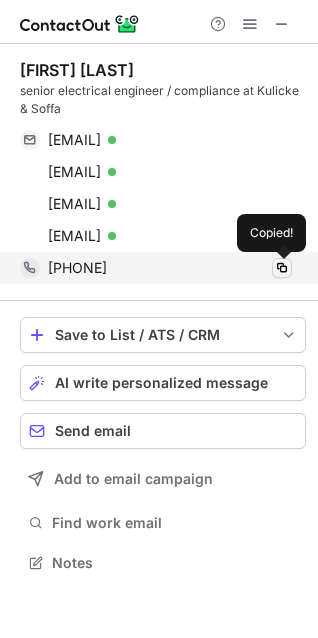 type 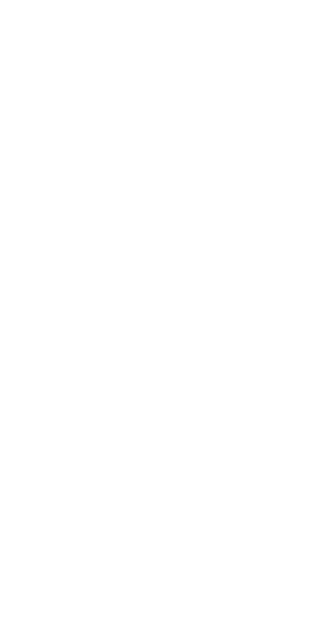 scroll, scrollTop: 0, scrollLeft: 0, axis: both 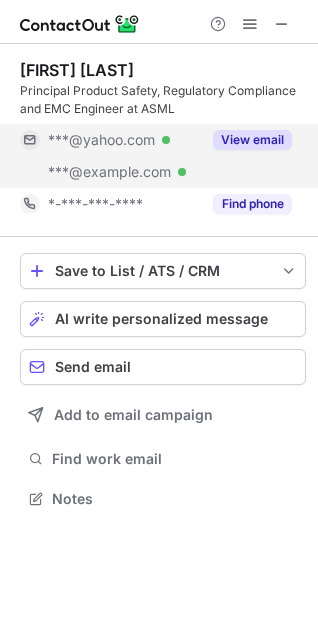 click on "View email" at bounding box center [252, 140] 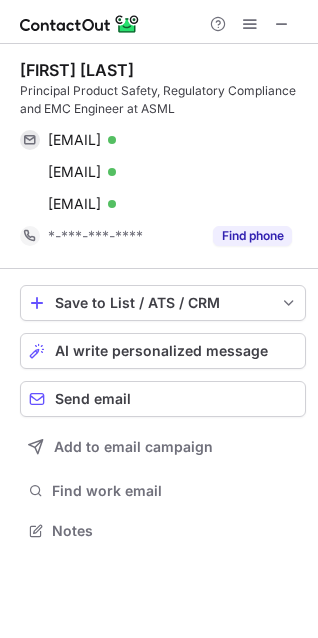 scroll, scrollTop: 10, scrollLeft: 10, axis: both 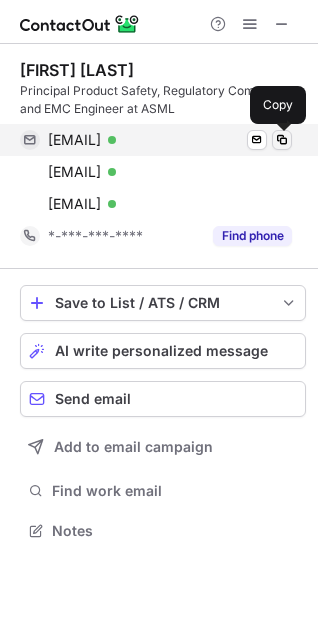 click at bounding box center (282, 140) 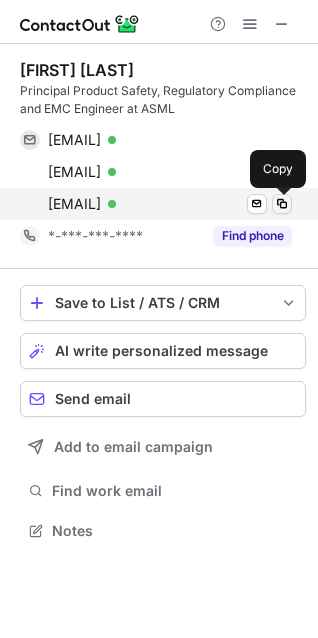 click at bounding box center (282, 204) 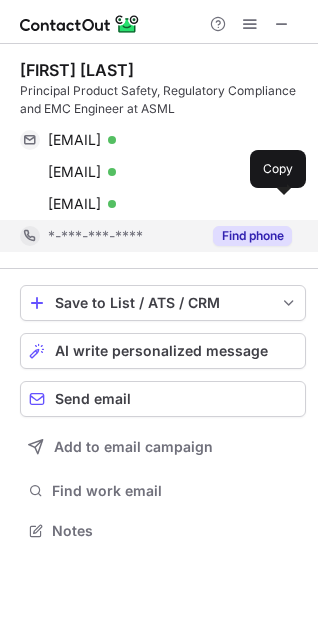 click on "Find phone" at bounding box center (252, 236) 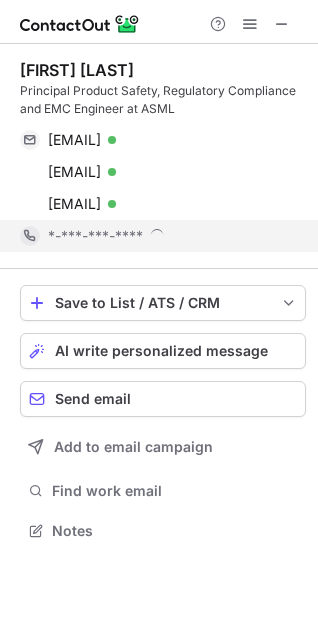 scroll, scrollTop: 10, scrollLeft: 10, axis: both 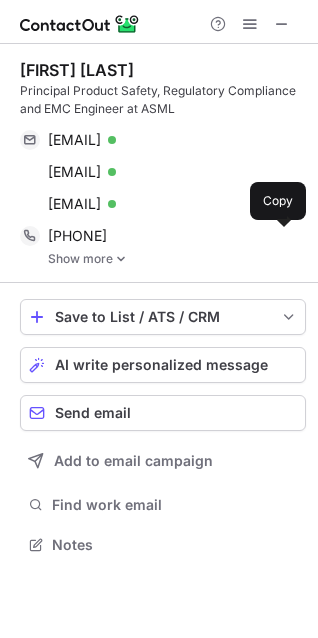 click at bounding box center (282, 236) 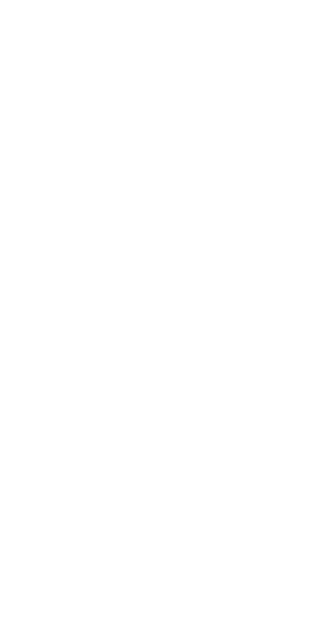 scroll, scrollTop: 0, scrollLeft: 0, axis: both 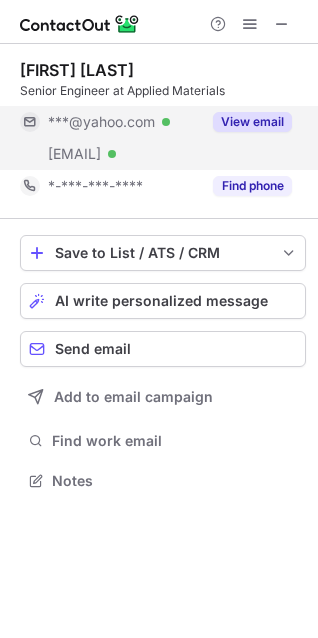 click on "View email" at bounding box center (252, 122) 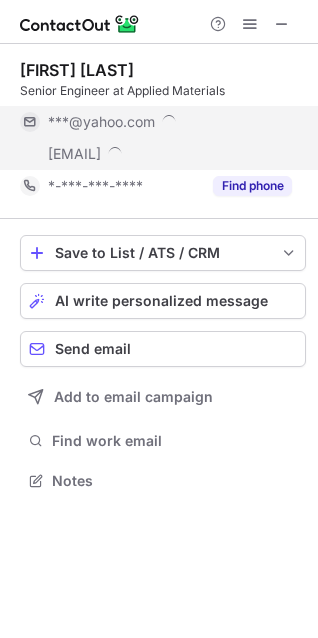 scroll, scrollTop: 10, scrollLeft: 10, axis: both 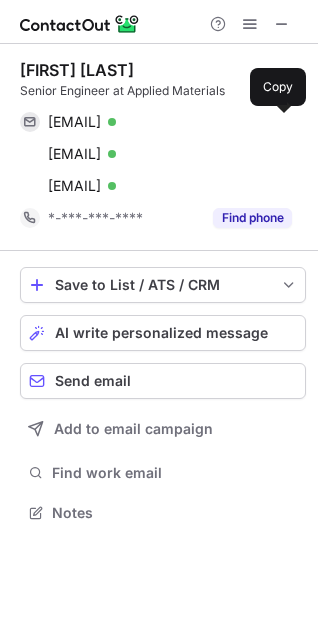 click at bounding box center [282, 122] 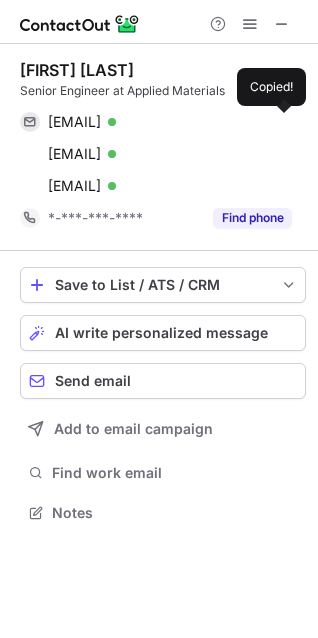 type 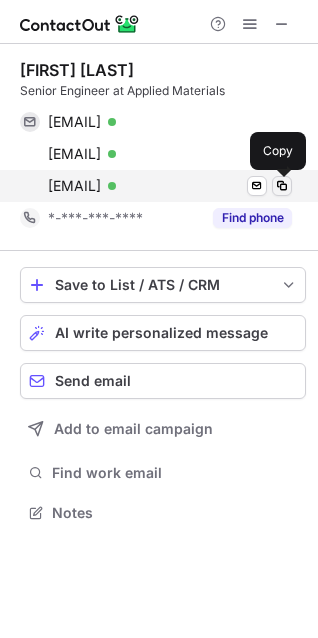 type 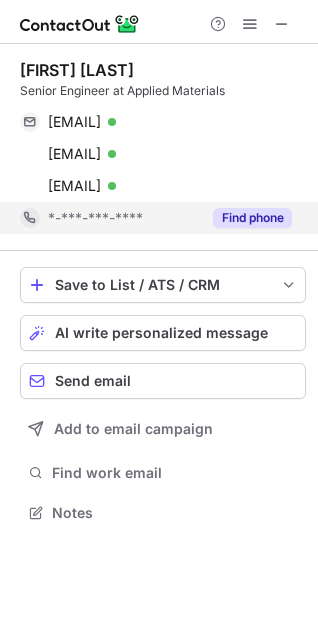 click on "Find phone" at bounding box center (252, 218) 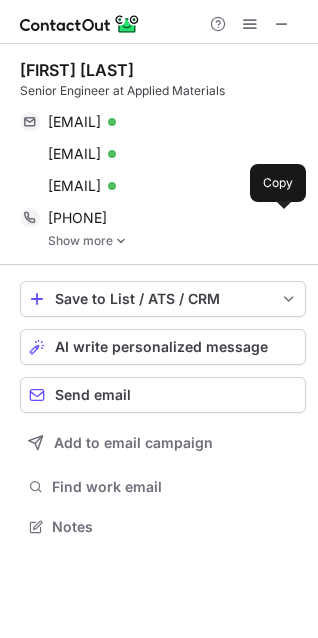scroll, scrollTop: 10, scrollLeft: 10, axis: both 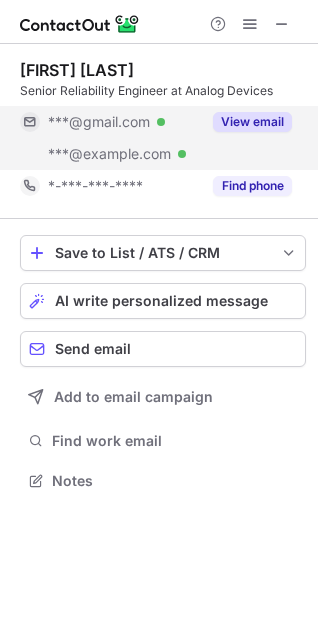 click on "View email" at bounding box center (252, 122) 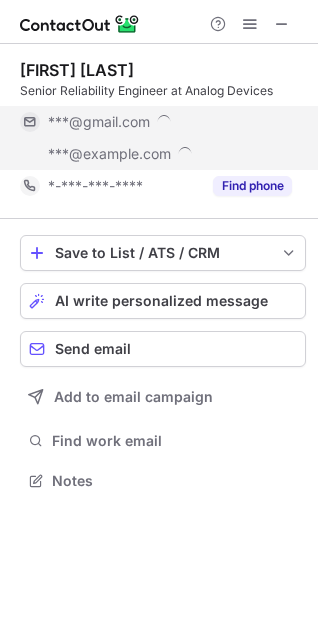 scroll, scrollTop: 10, scrollLeft: 10, axis: both 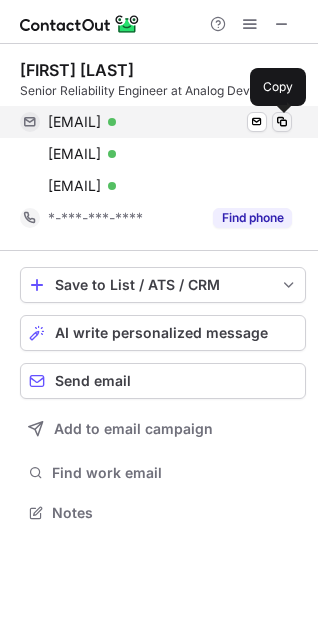 click at bounding box center [282, 122] 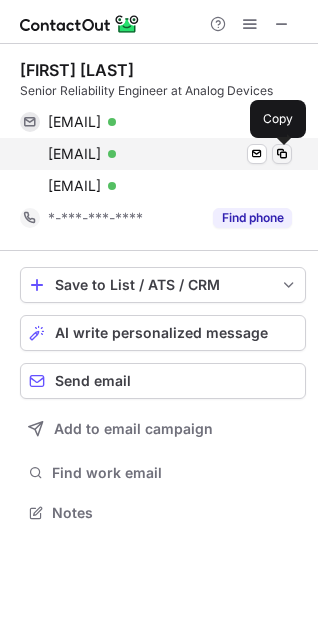 click at bounding box center (282, 154) 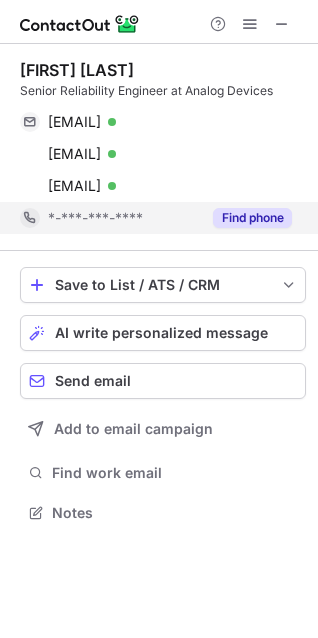 click on "Find phone" at bounding box center (252, 218) 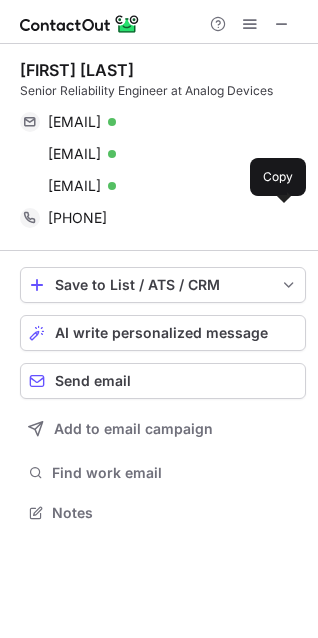 click on "+16175043138" at bounding box center [170, 218] 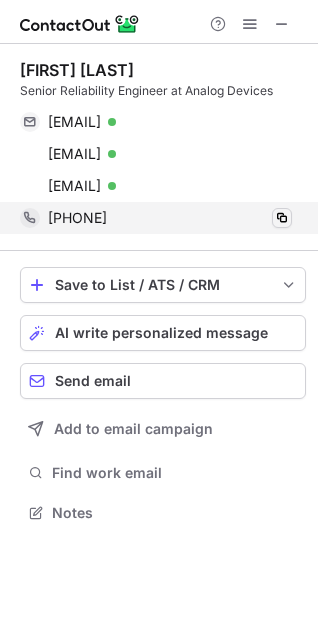 click at bounding box center (282, 218) 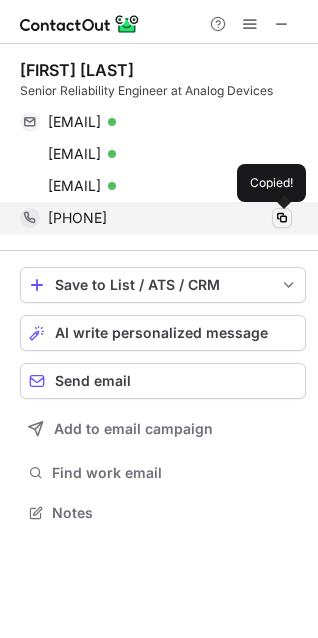 type 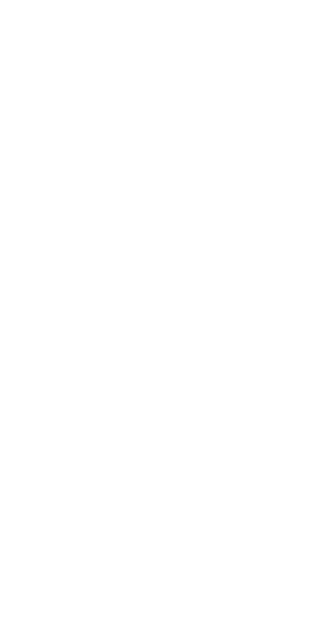 scroll, scrollTop: 0, scrollLeft: 0, axis: both 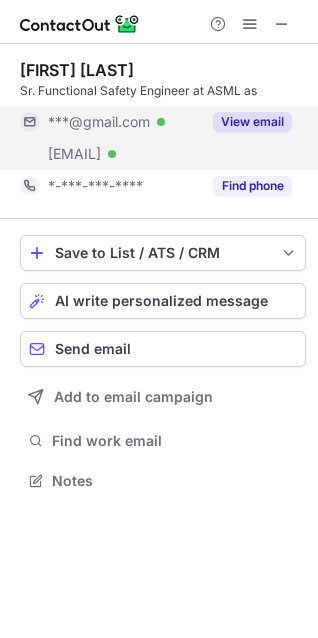 click on "View email" at bounding box center (252, 122) 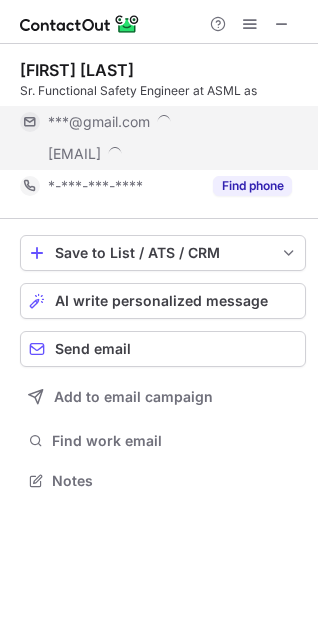 scroll, scrollTop: 10, scrollLeft: 10, axis: both 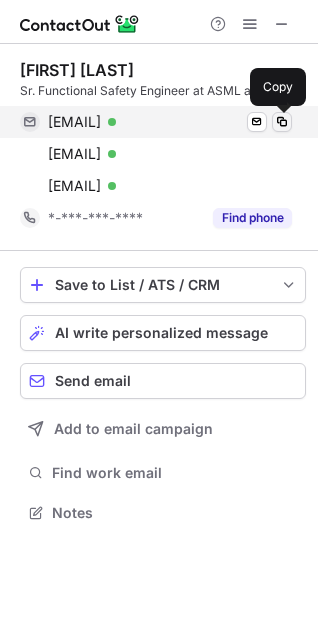 click at bounding box center [282, 122] 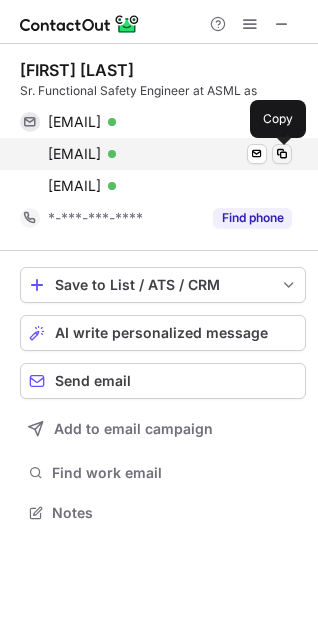 click at bounding box center (282, 154) 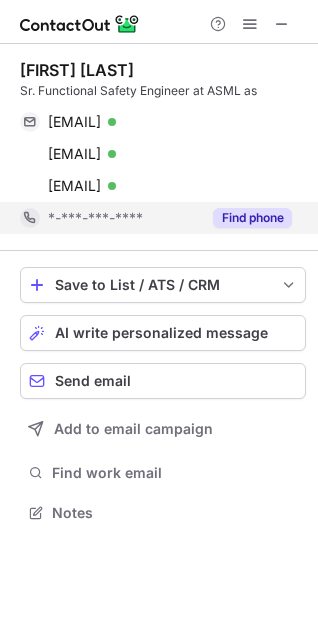 click on "Find phone" at bounding box center (252, 218) 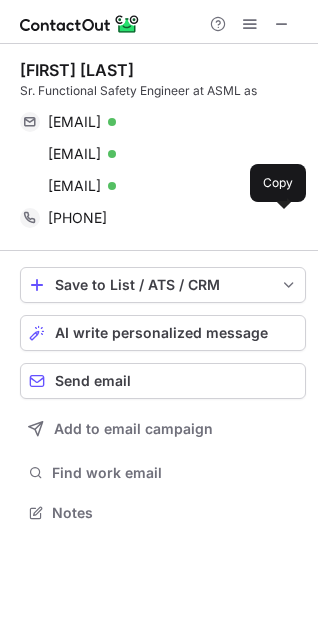 click at bounding box center (282, 218) 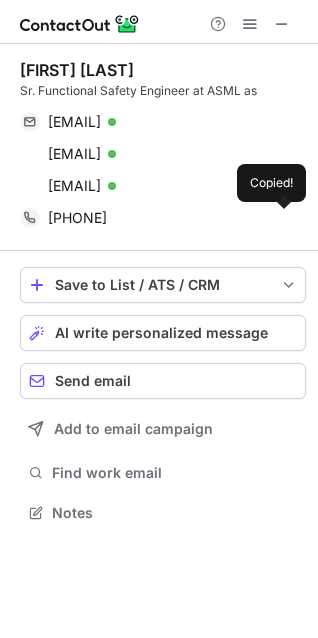 type 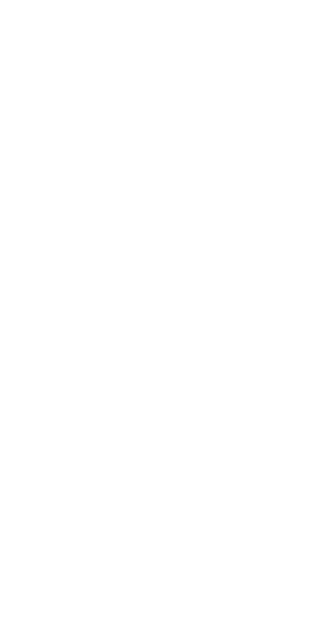 scroll, scrollTop: 0, scrollLeft: 0, axis: both 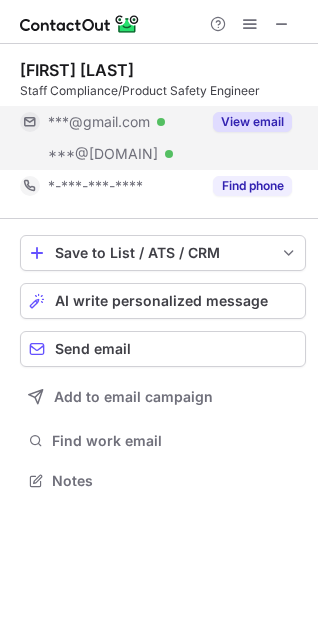 click on "View email" at bounding box center [252, 122] 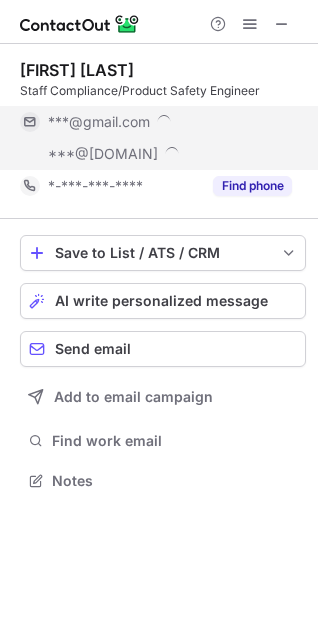 scroll, scrollTop: 10, scrollLeft: 10, axis: both 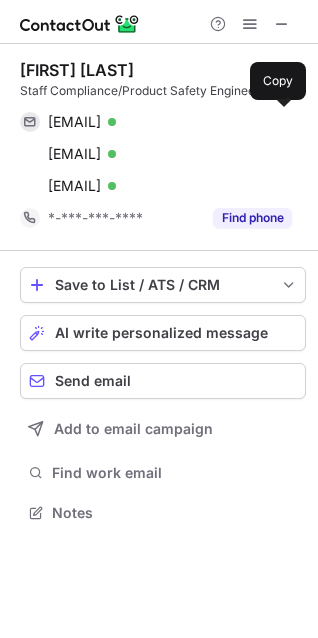 click on "parikhbhavin@gmail.com Verified" at bounding box center (170, 122) 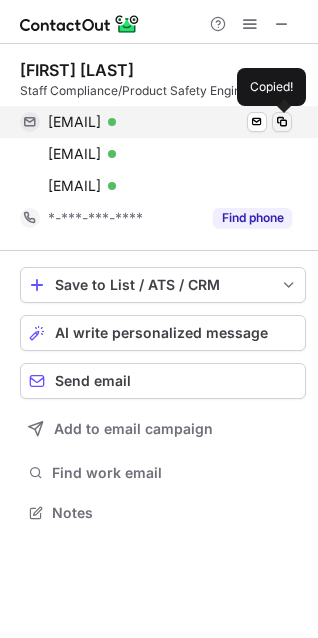 click at bounding box center [282, 122] 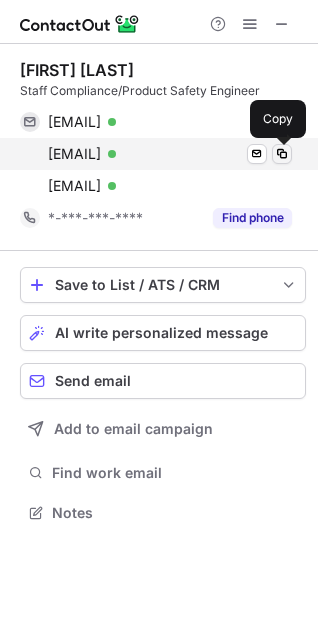 click at bounding box center (282, 154) 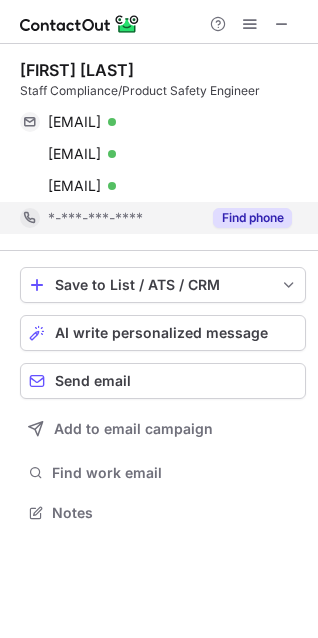 click on "Find phone" at bounding box center [252, 218] 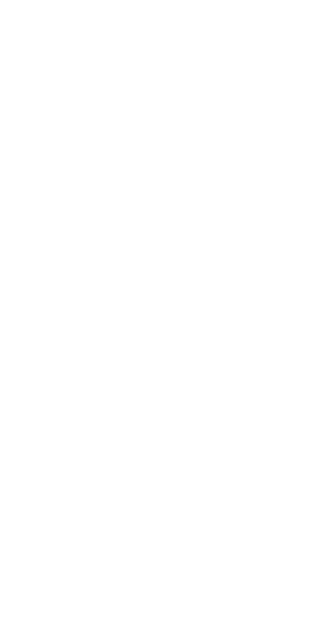 scroll, scrollTop: 0, scrollLeft: 0, axis: both 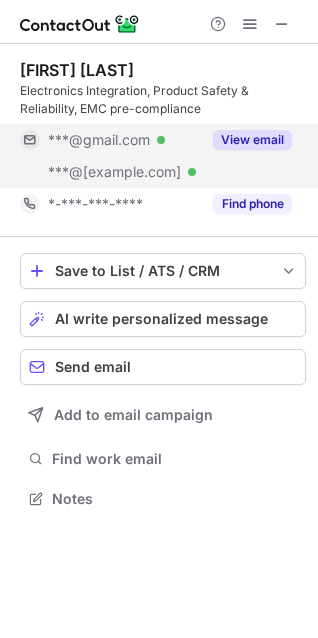 click on "View email" at bounding box center (252, 140) 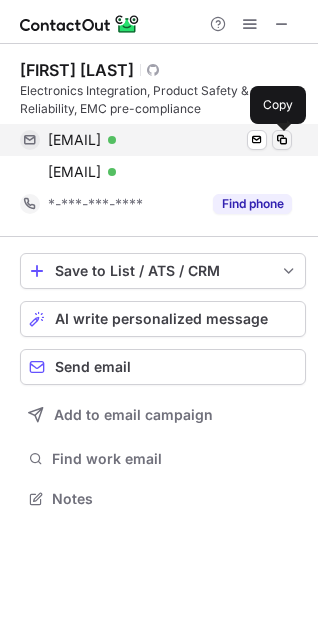 click at bounding box center (282, 140) 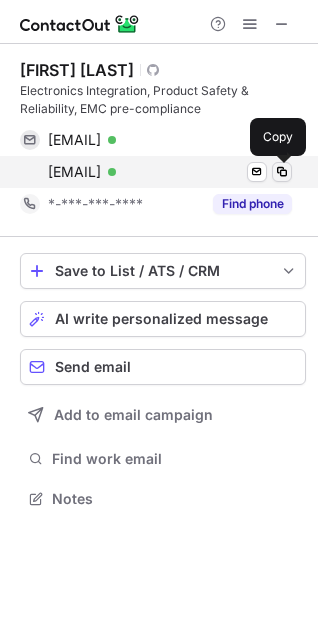 click at bounding box center [282, 172] 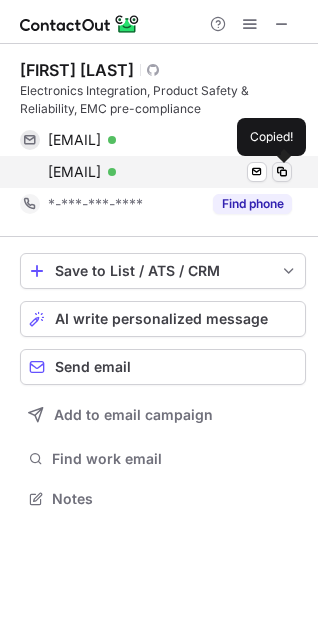 type 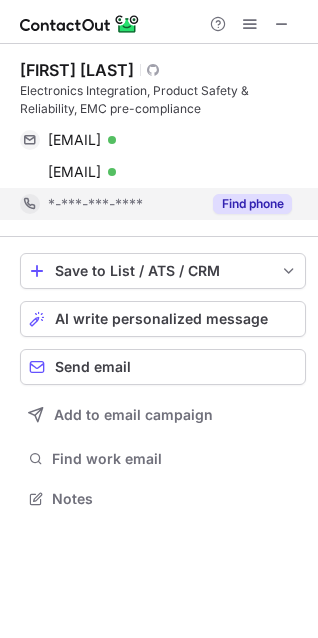 click on "Find phone" at bounding box center [252, 204] 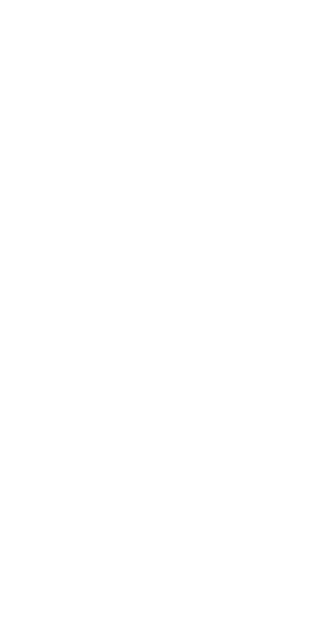 scroll, scrollTop: 0, scrollLeft: 0, axis: both 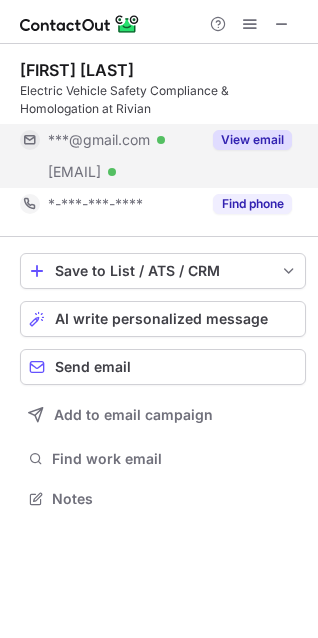 click on "View email" at bounding box center (246, 140) 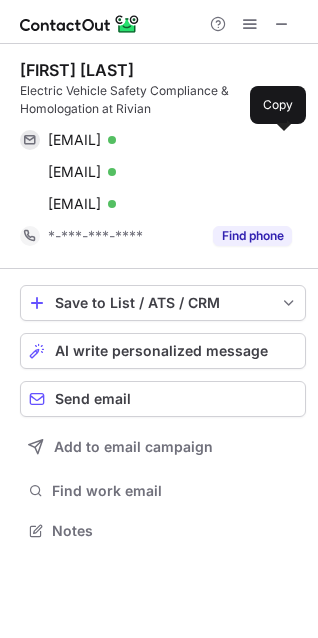 scroll, scrollTop: 10, scrollLeft: 10, axis: both 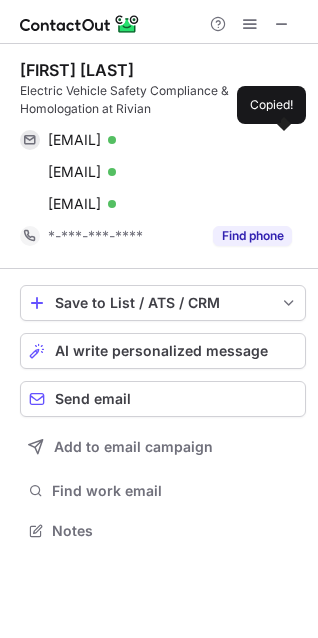 type 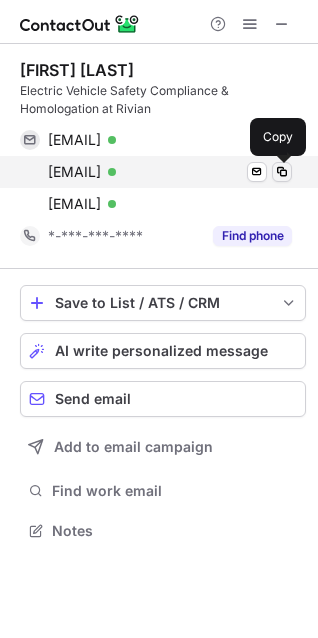 click at bounding box center (282, 172) 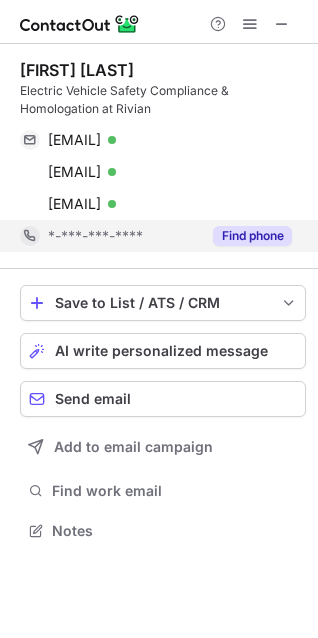 click on "Find phone" at bounding box center (252, 236) 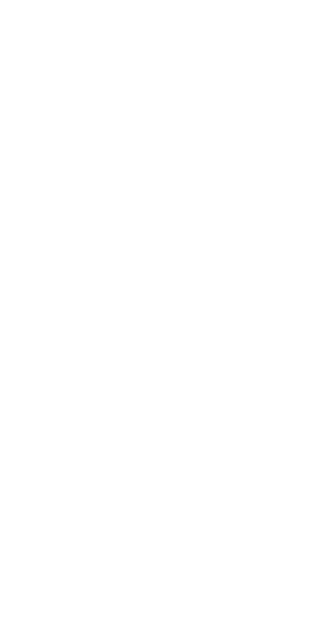 scroll, scrollTop: 0, scrollLeft: 0, axis: both 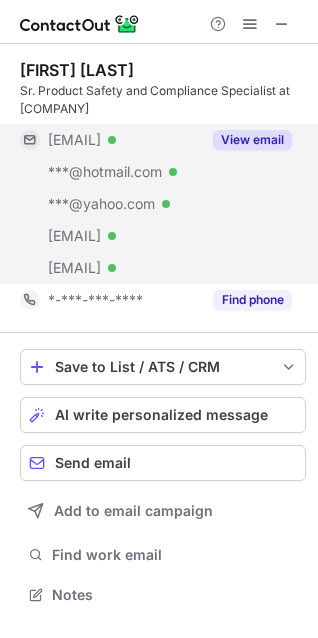 click on "View email" at bounding box center [252, 140] 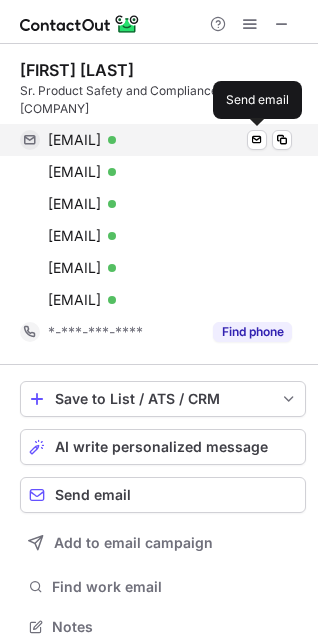 scroll, scrollTop: 10, scrollLeft: 10, axis: both 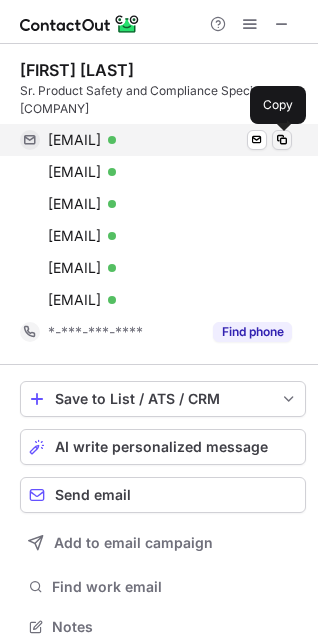 click at bounding box center (282, 140) 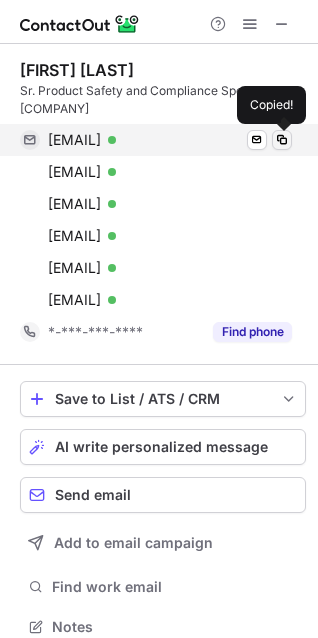 type 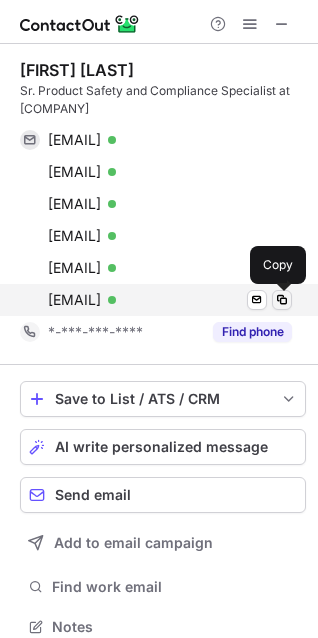 click at bounding box center (282, 300) 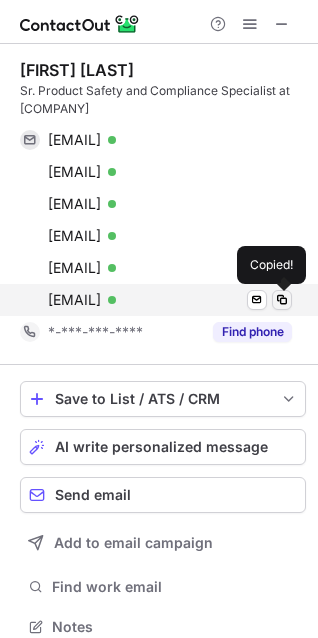 type 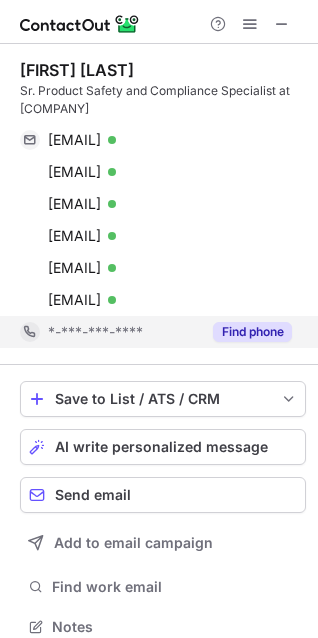 click on "Find phone" at bounding box center [252, 332] 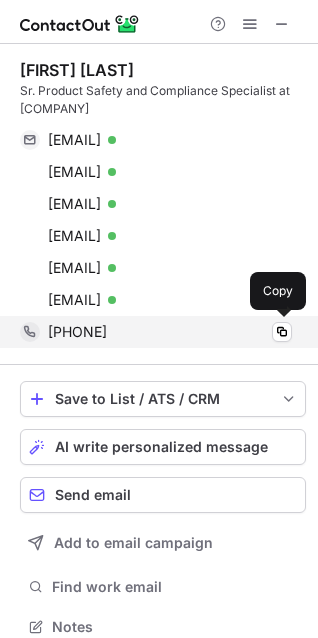 click on "+14192823024" at bounding box center [170, 332] 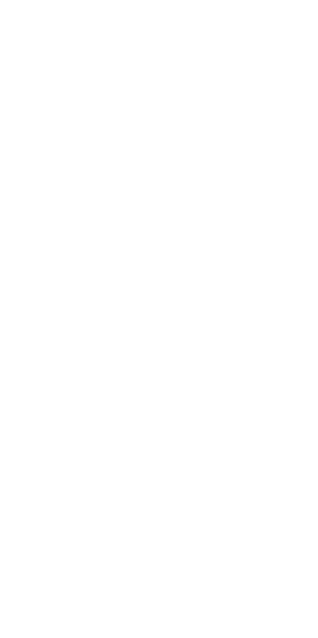 scroll, scrollTop: 0, scrollLeft: 0, axis: both 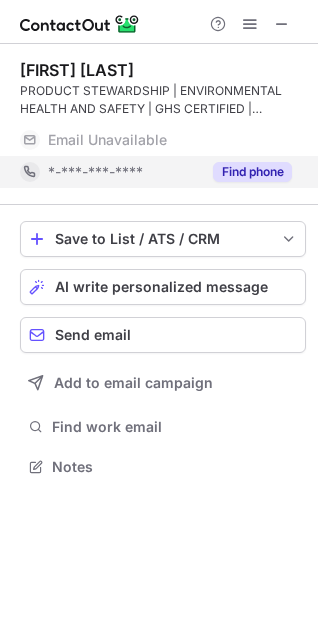 click on "Find phone" at bounding box center (252, 172) 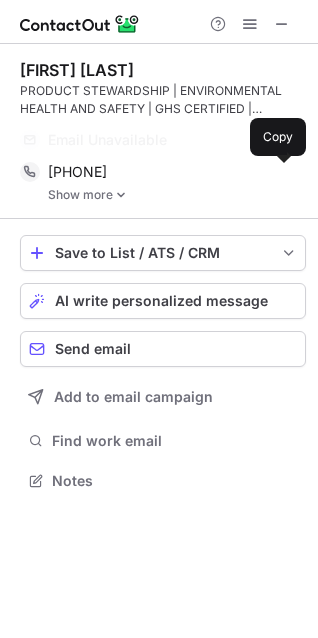 scroll, scrollTop: 10, scrollLeft: 10, axis: both 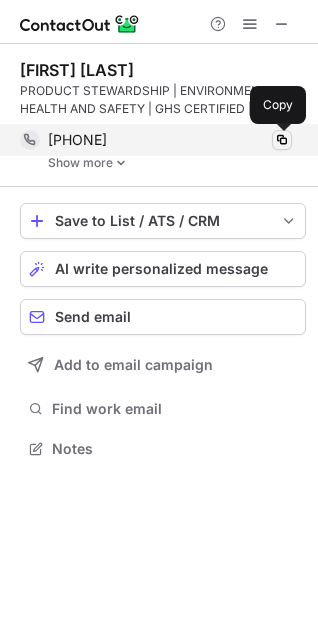 click at bounding box center (282, 140) 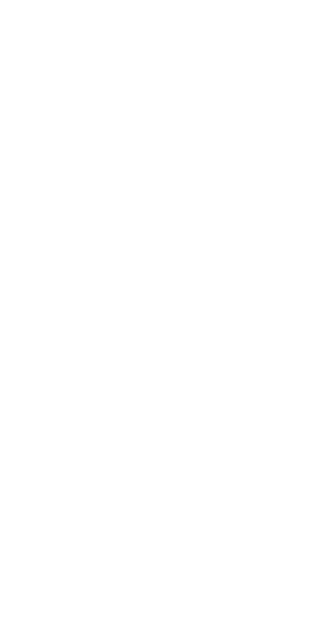 scroll, scrollTop: 0, scrollLeft: 0, axis: both 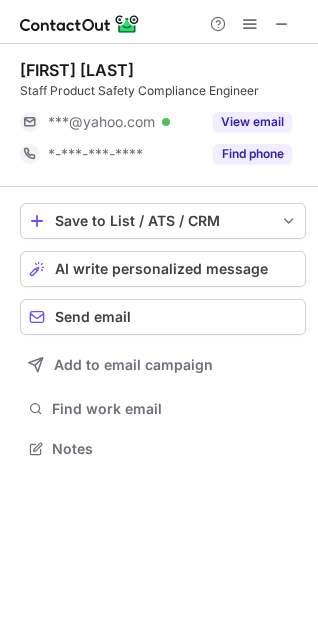 click on "[FIRST] [LAST] Staff Product Safety Compliance Engineer [USERNAME]@[DOMAIN] Verified View email [EMAIL] Find phone" at bounding box center [163, 115] 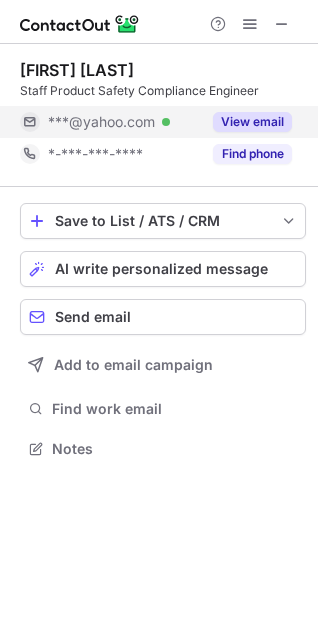 click on "View email" at bounding box center [252, 122] 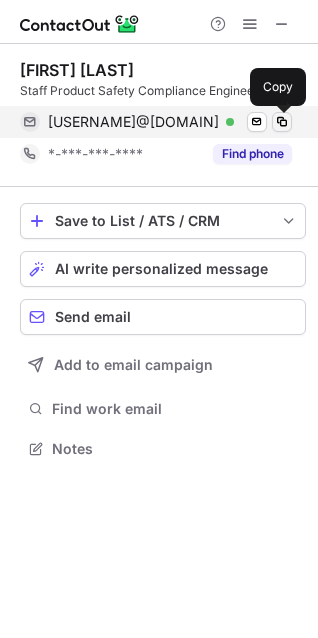 click at bounding box center [282, 122] 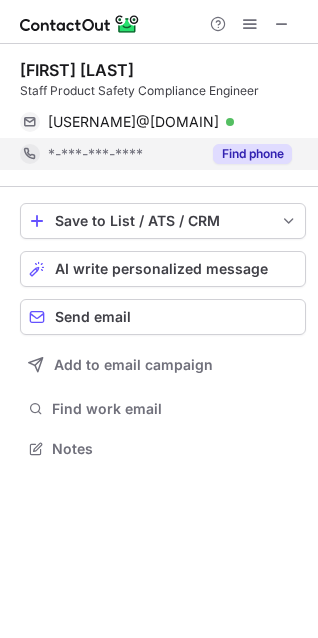 click on "Find phone" at bounding box center [252, 154] 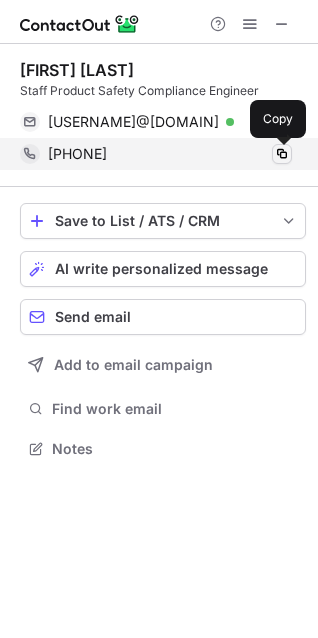 click at bounding box center (282, 154) 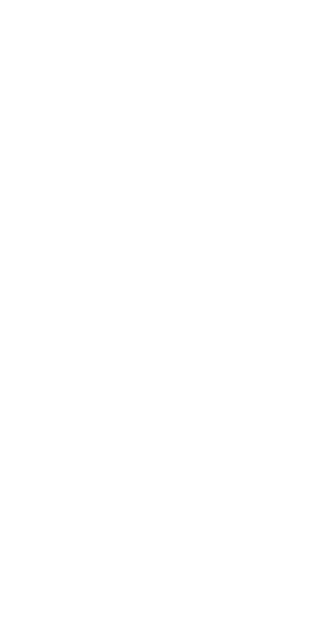 scroll, scrollTop: 0, scrollLeft: 0, axis: both 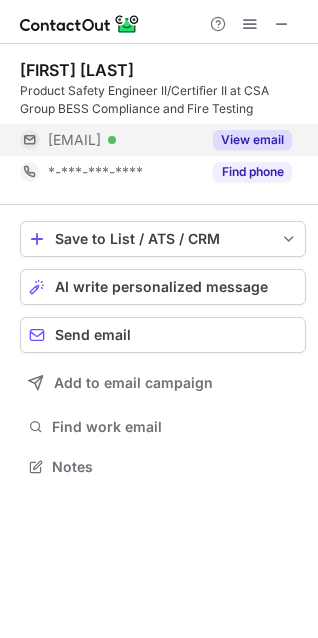click on "View email" at bounding box center (252, 140) 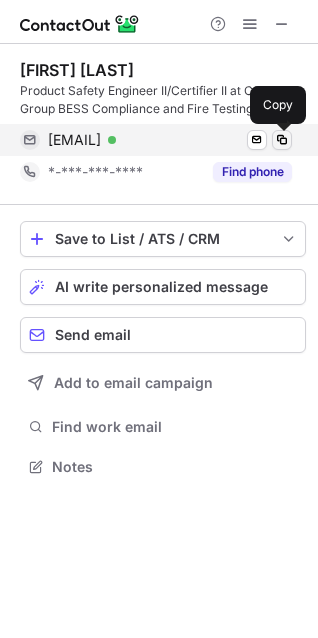 click at bounding box center [282, 140] 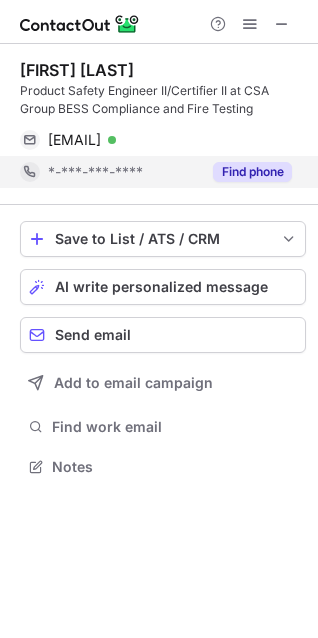 click on "Find phone" at bounding box center [252, 172] 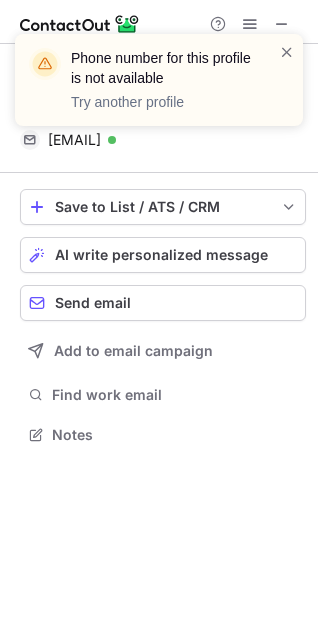 scroll, scrollTop: 420, scrollLeft: 318, axis: both 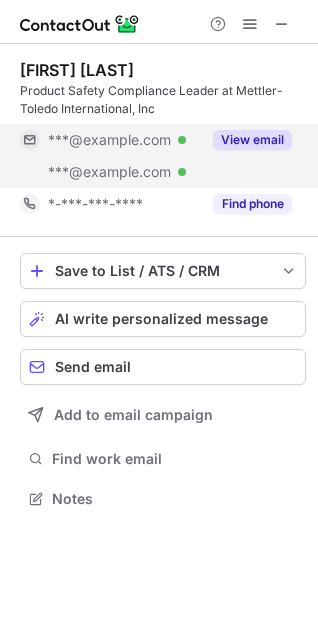 click on "View email" at bounding box center (252, 140) 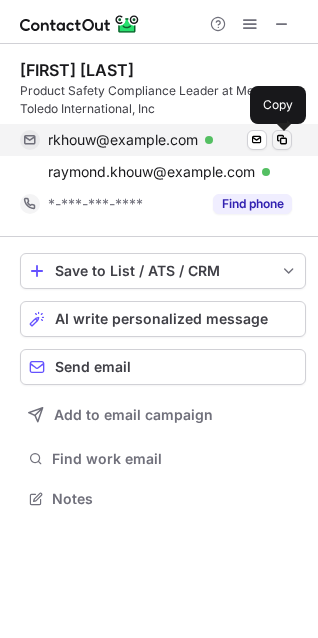 click at bounding box center (282, 140) 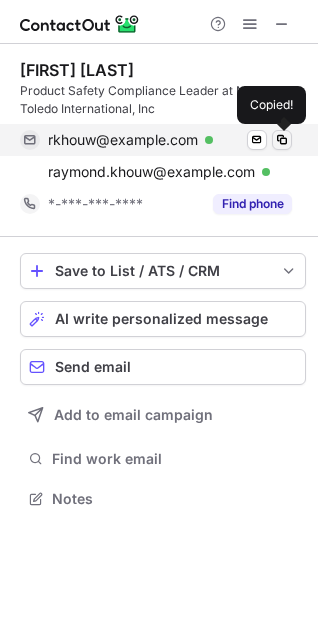 type 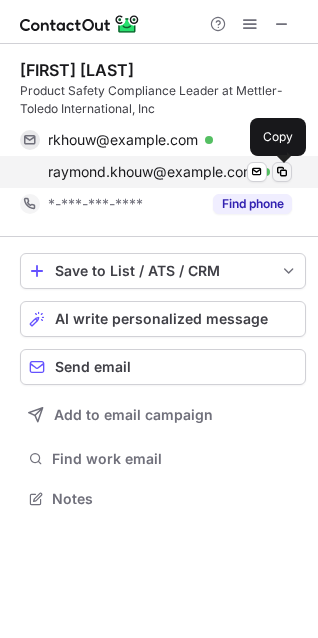 click at bounding box center [282, 172] 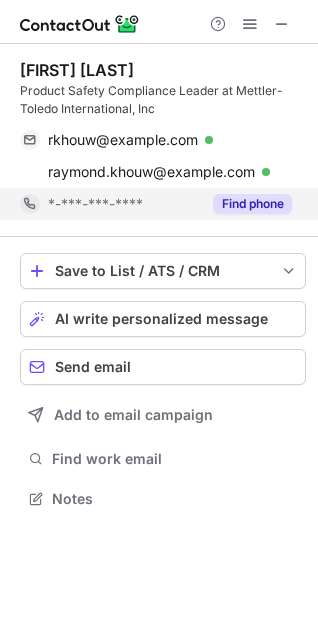 click on "Find phone" at bounding box center (252, 204) 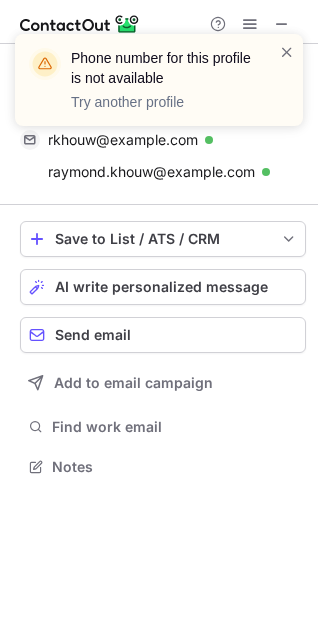 scroll, scrollTop: 452, scrollLeft: 318, axis: both 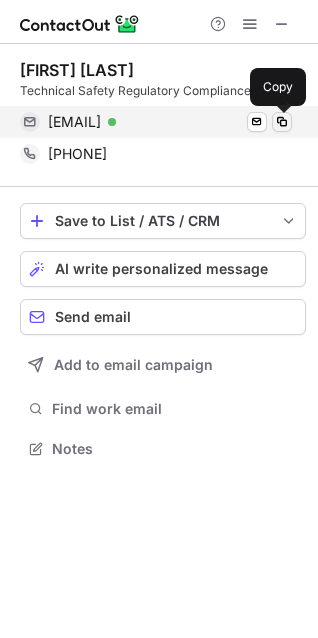 click at bounding box center (282, 122) 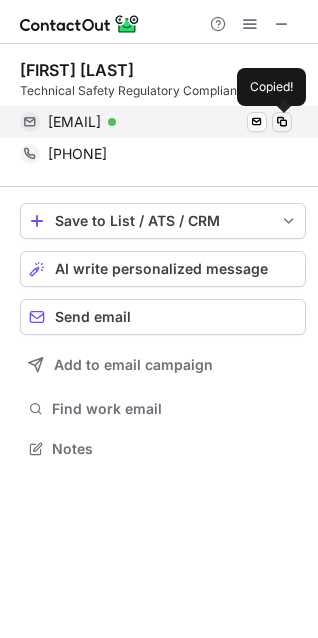 type 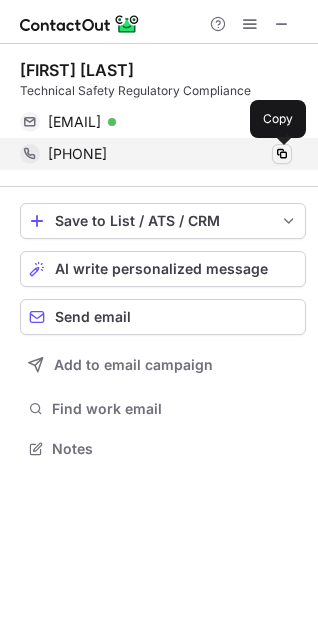 click at bounding box center (282, 154) 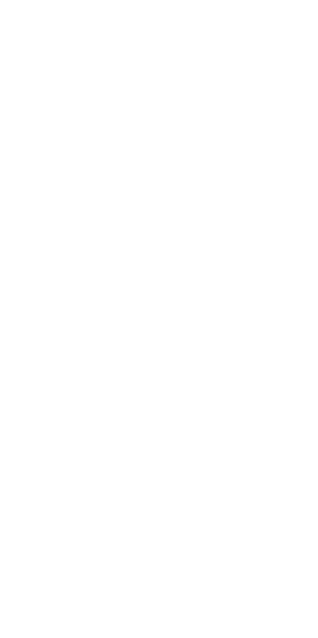 scroll, scrollTop: 0, scrollLeft: 0, axis: both 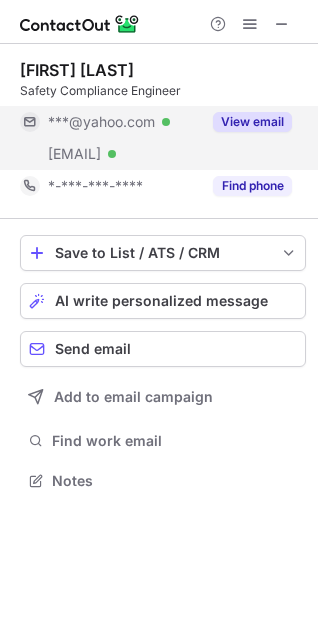 click on "View email" at bounding box center [252, 122] 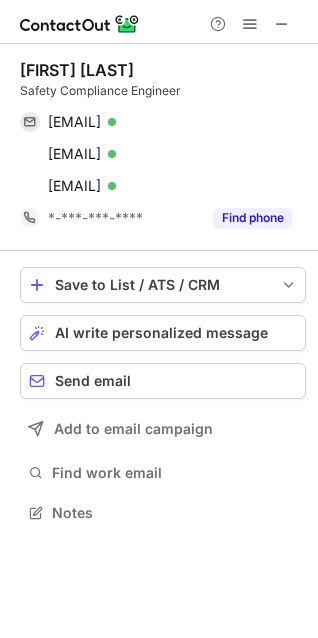 scroll, scrollTop: 10, scrollLeft: 10, axis: both 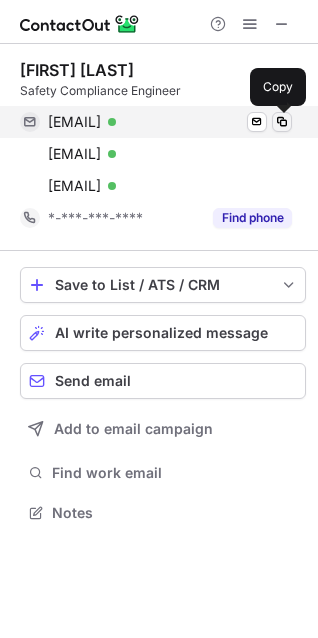 click at bounding box center [282, 122] 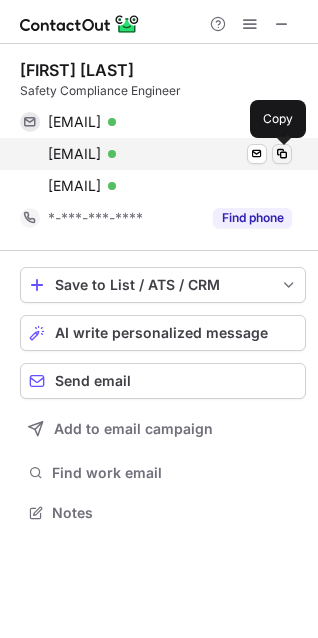 click at bounding box center [282, 154] 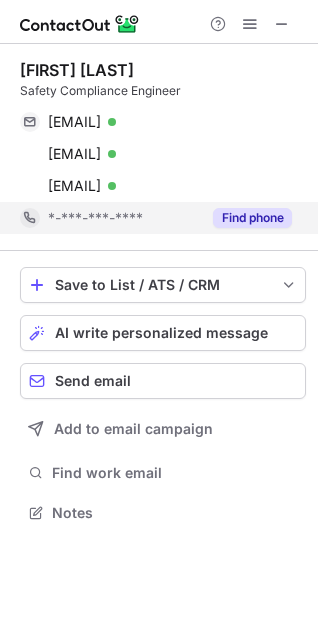click on "Find phone" at bounding box center [252, 218] 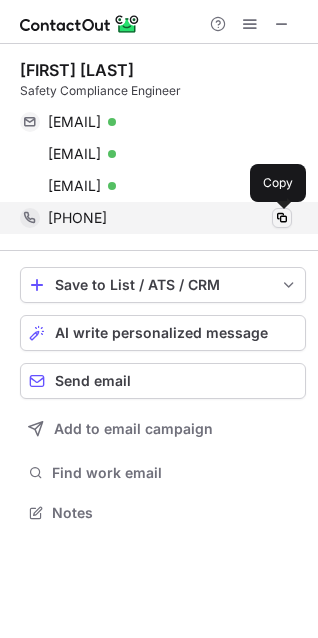 click at bounding box center (282, 218) 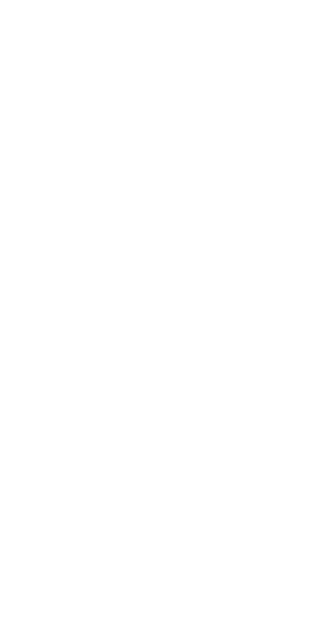 scroll, scrollTop: 0, scrollLeft: 0, axis: both 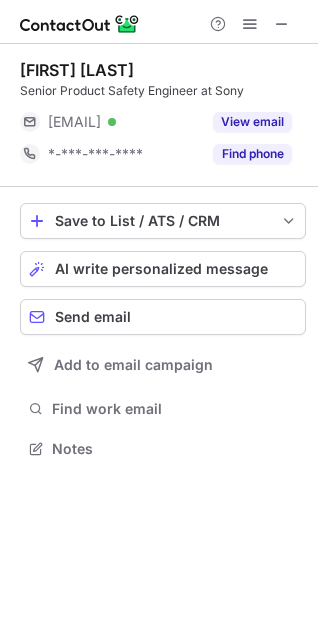 click on "David Maciel Senior Product Safety Engineer at Sony ***@jp.sony.com Verified View email *-***-***-**** Find phone" at bounding box center (163, 115) 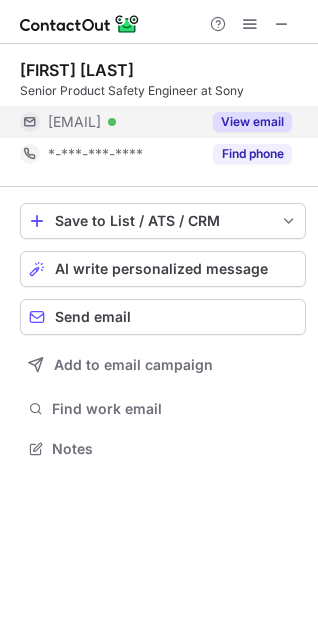 click on "View email" at bounding box center (246, 122) 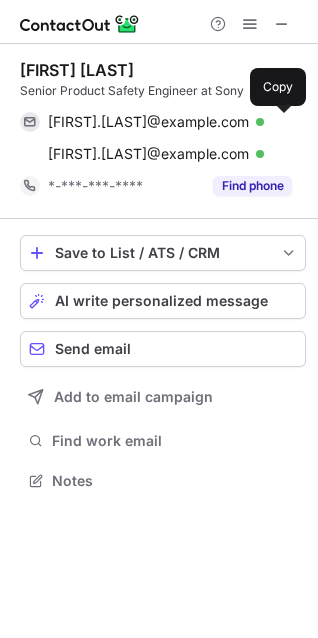 scroll, scrollTop: 10, scrollLeft: 10, axis: both 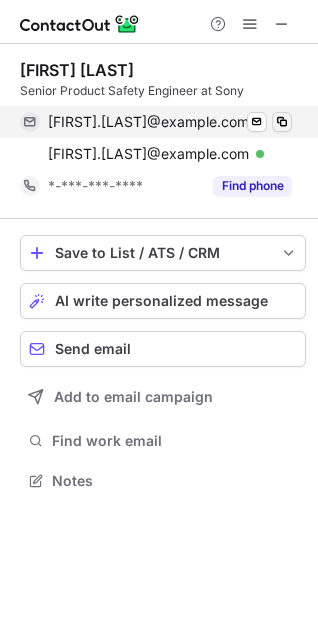 type 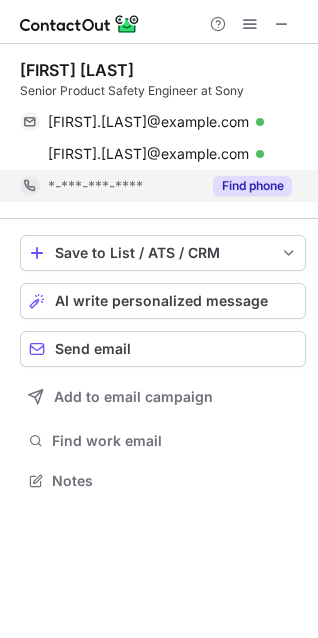 click on "Find phone" at bounding box center [252, 186] 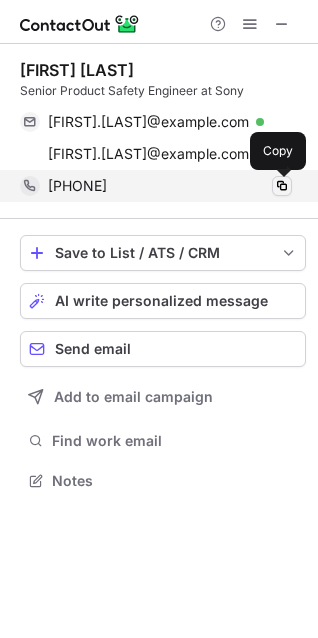 click at bounding box center [282, 186] 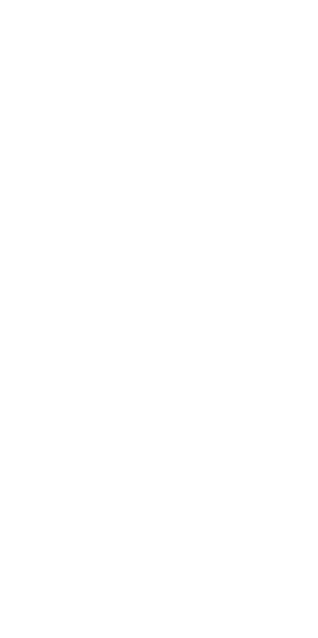 scroll, scrollTop: 0, scrollLeft: 0, axis: both 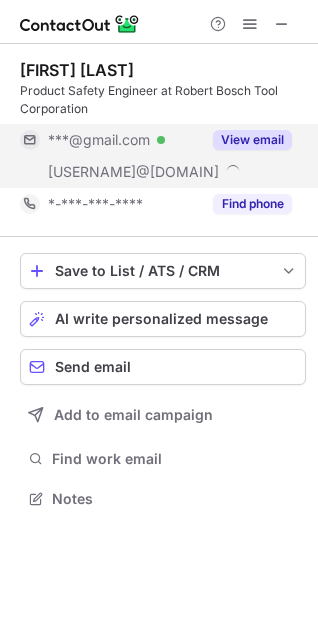 click on "View email" at bounding box center (252, 140) 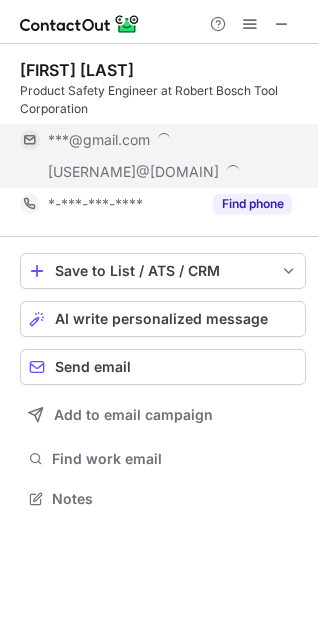scroll, scrollTop: 10, scrollLeft: 10, axis: both 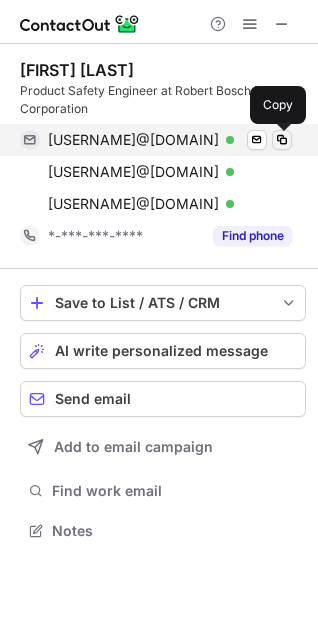 click at bounding box center [282, 140] 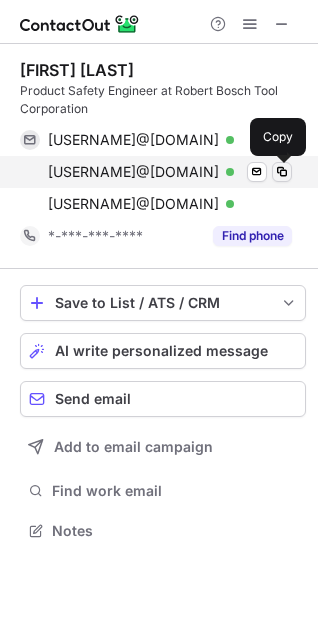 click at bounding box center [282, 172] 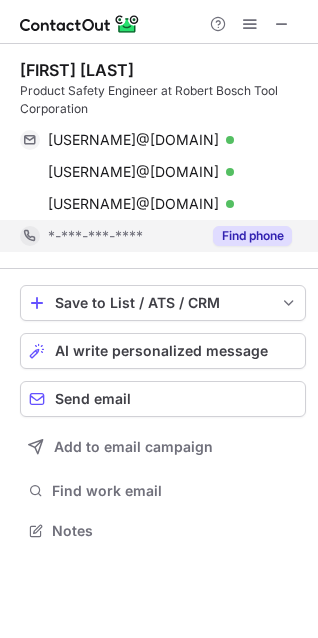 click on "Find phone" at bounding box center (252, 236) 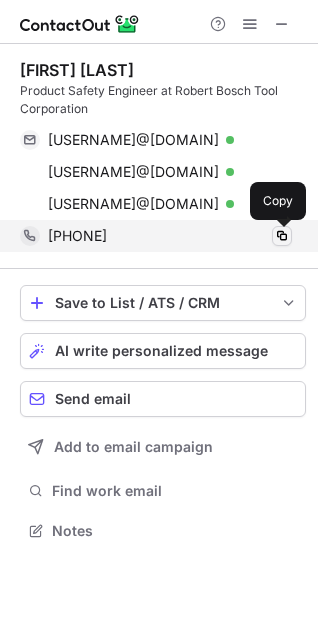 click at bounding box center (282, 236) 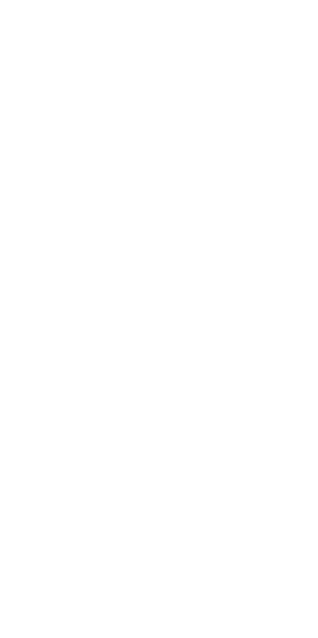 scroll, scrollTop: 0, scrollLeft: 0, axis: both 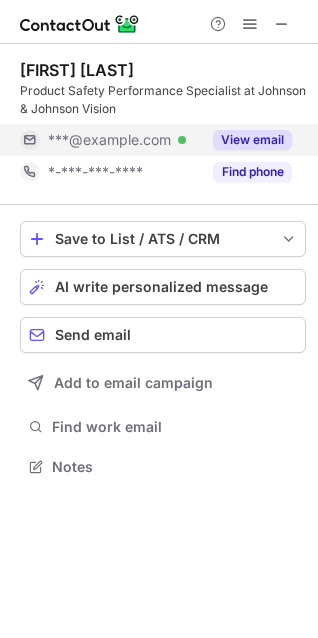 click on "View email" at bounding box center [252, 140] 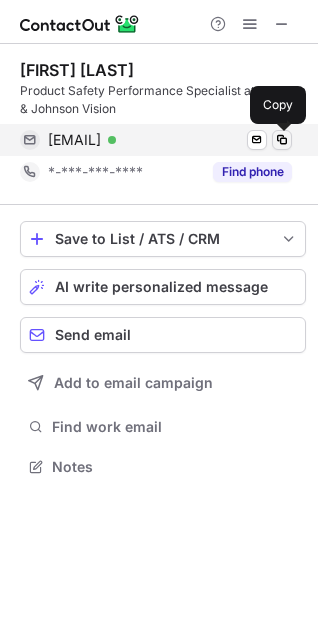 click at bounding box center [282, 140] 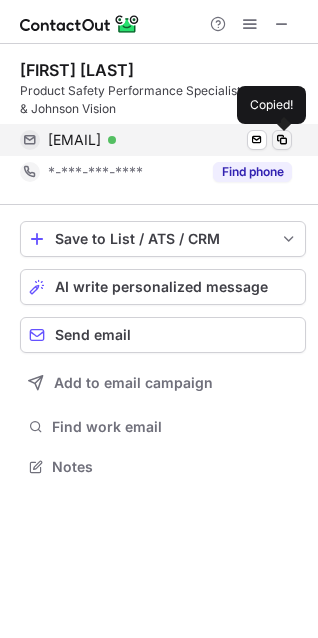 type 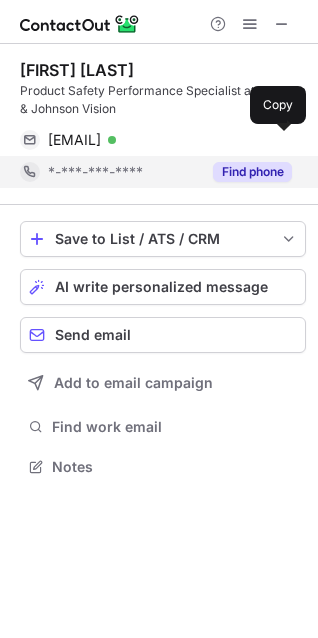 click on "Find phone" at bounding box center [252, 172] 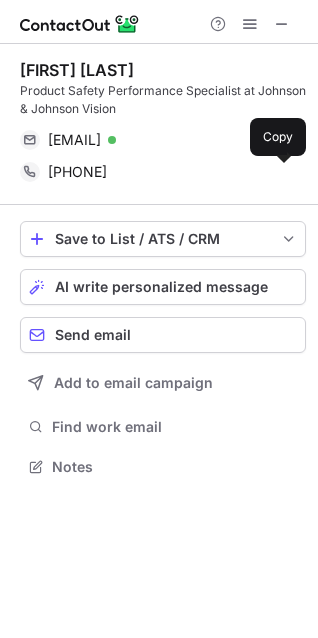 click at bounding box center [282, 172] 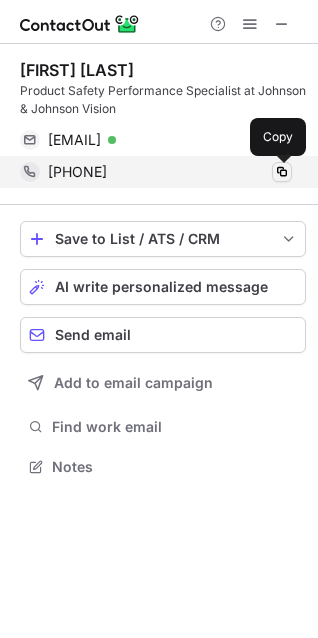 type 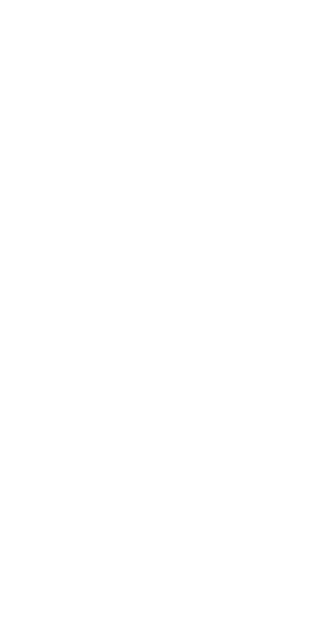 scroll, scrollTop: 0, scrollLeft: 0, axis: both 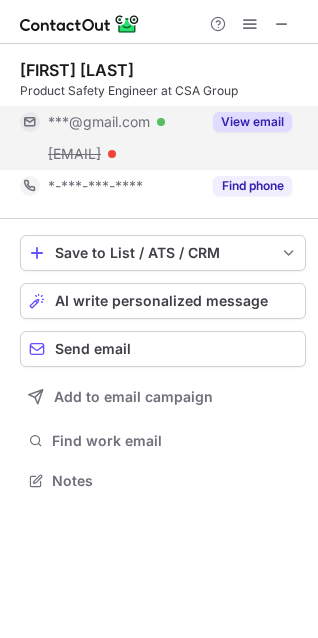 click on "View email" at bounding box center [246, 122] 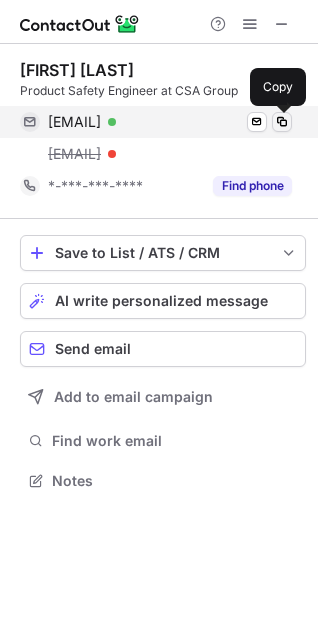 click at bounding box center [282, 122] 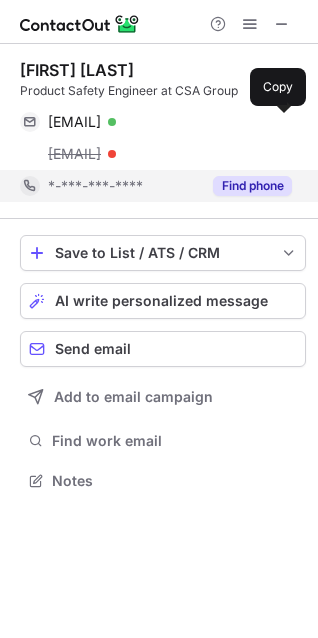 click on "Find phone" at bounding box center [252, 186] 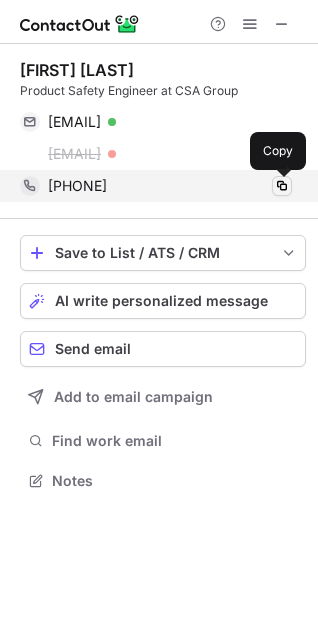 click at bounding box center [282, 186] 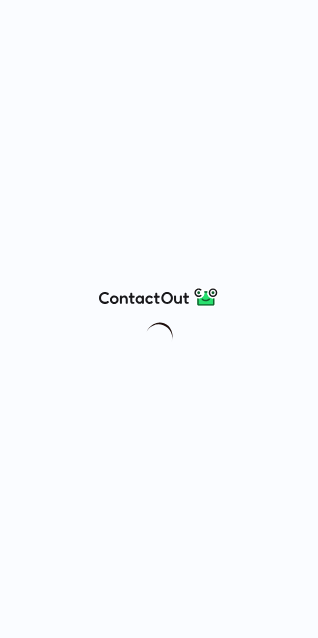 scroll, scrollTop: 0, scrollLeft: 0, axis: both 